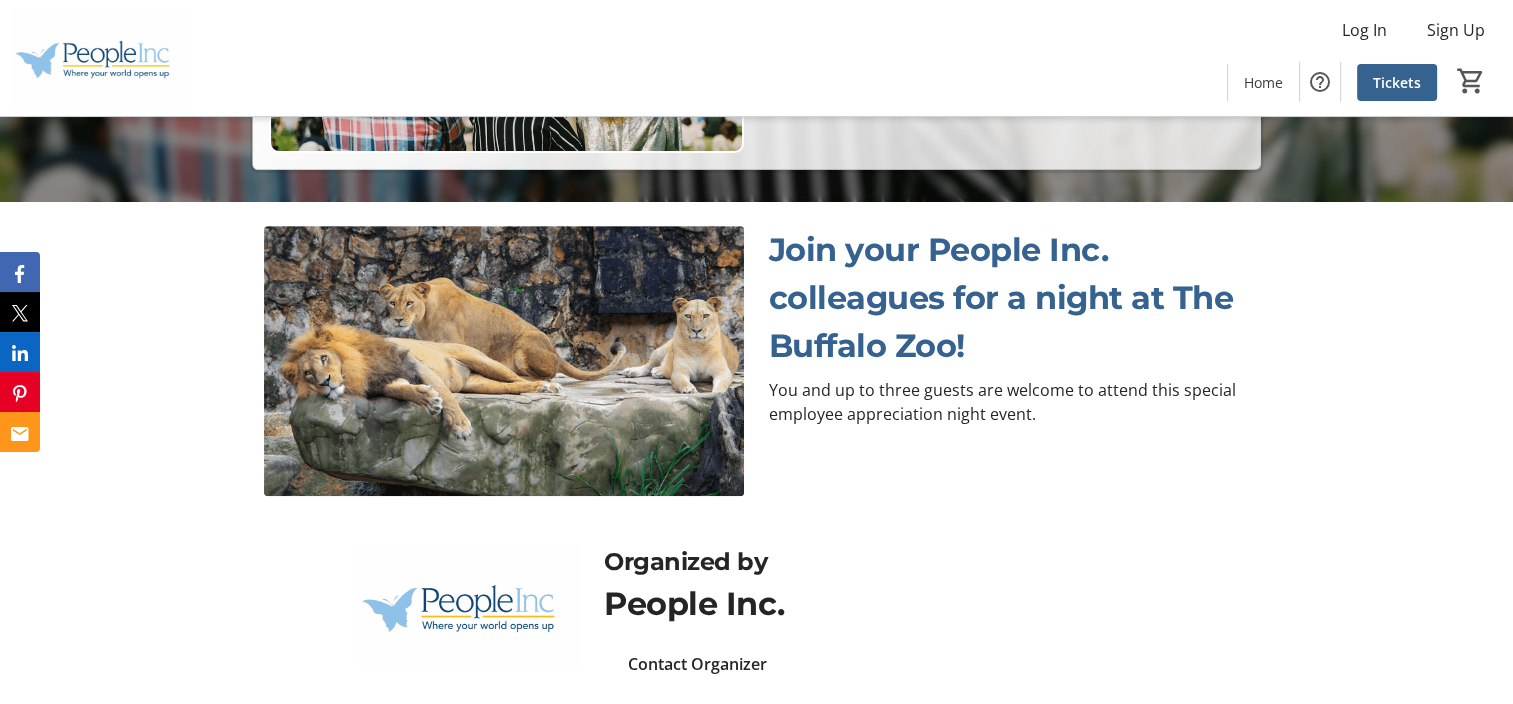 scroll, scrollTop: 787, scrollLeft: 0, axis: vertical 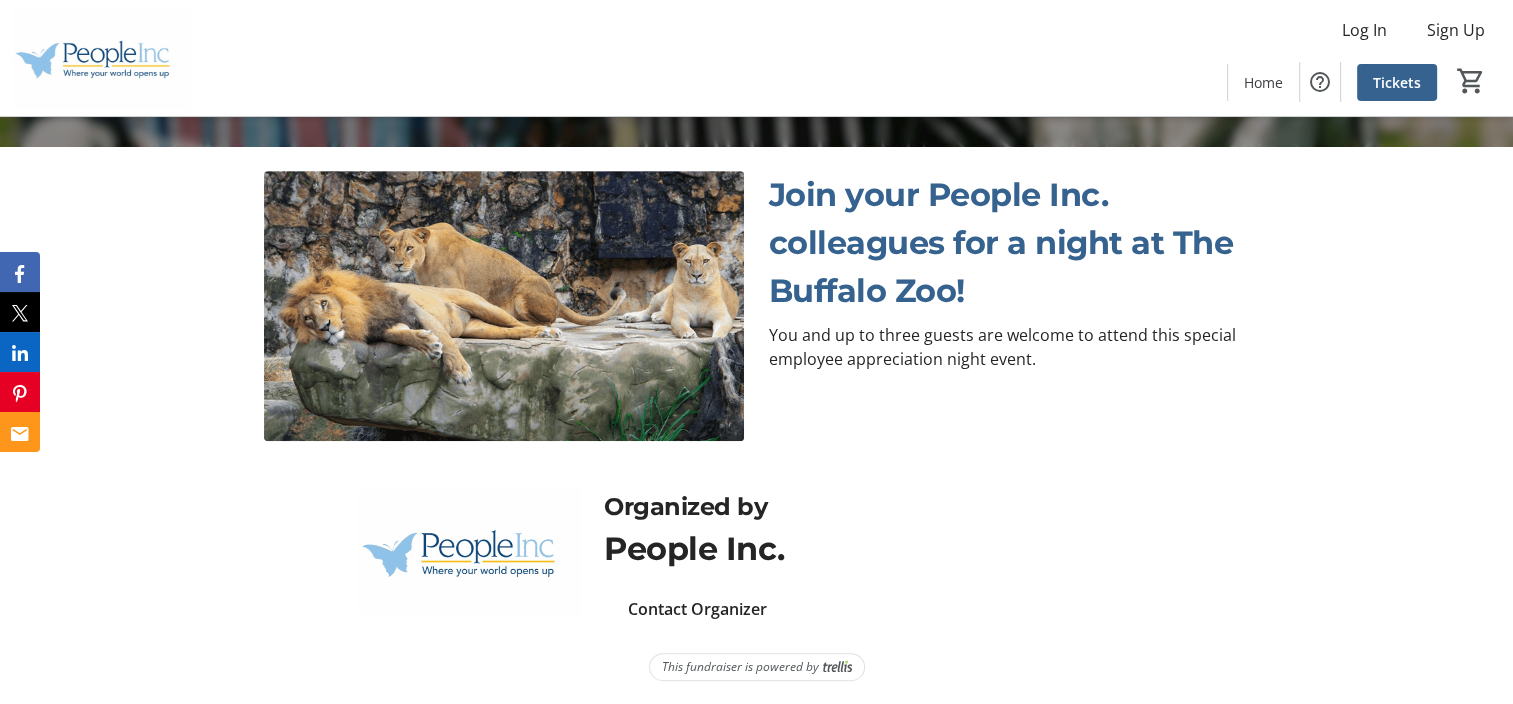 click on "Contact Organizer" at bounding box center [697, 609] 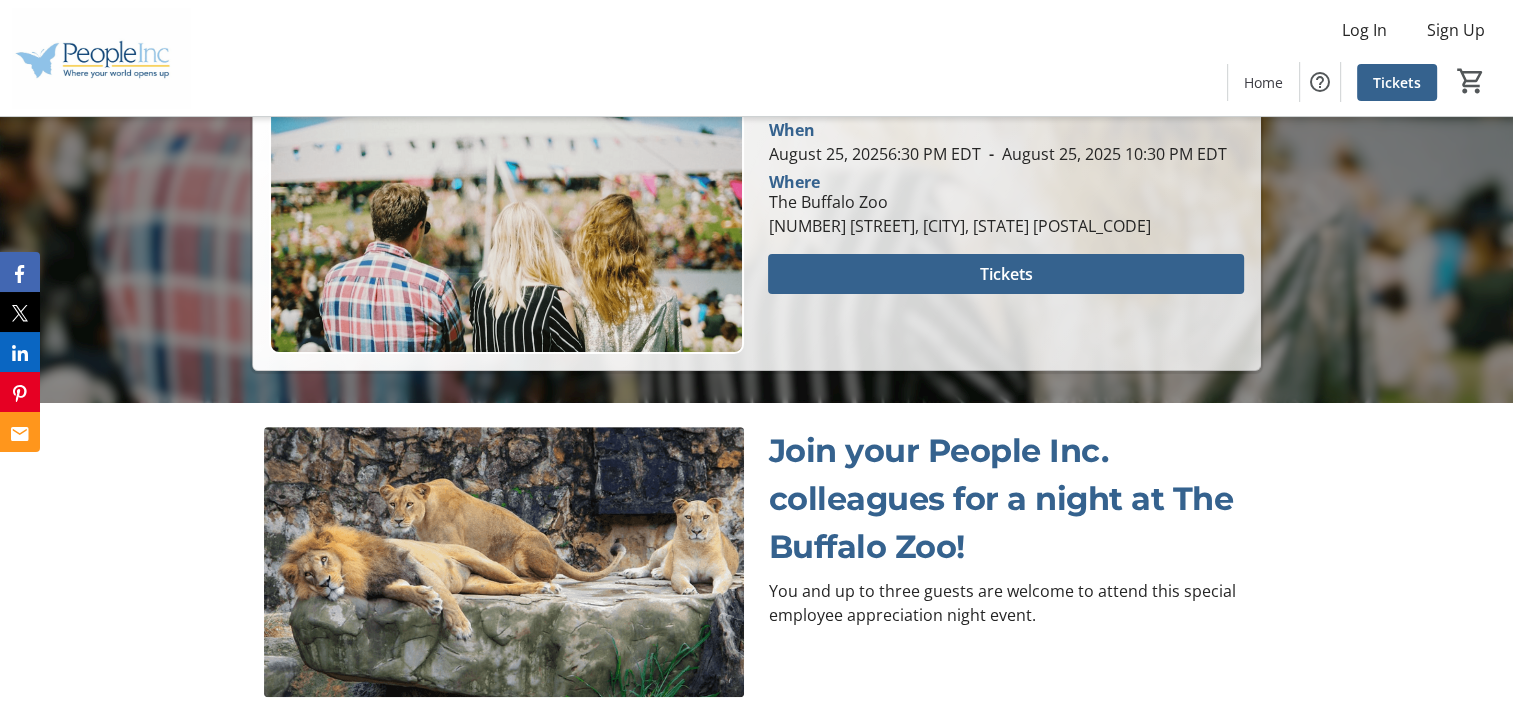 scroll, scrollTop: 387, scrollLeft: 0, axis: vertical 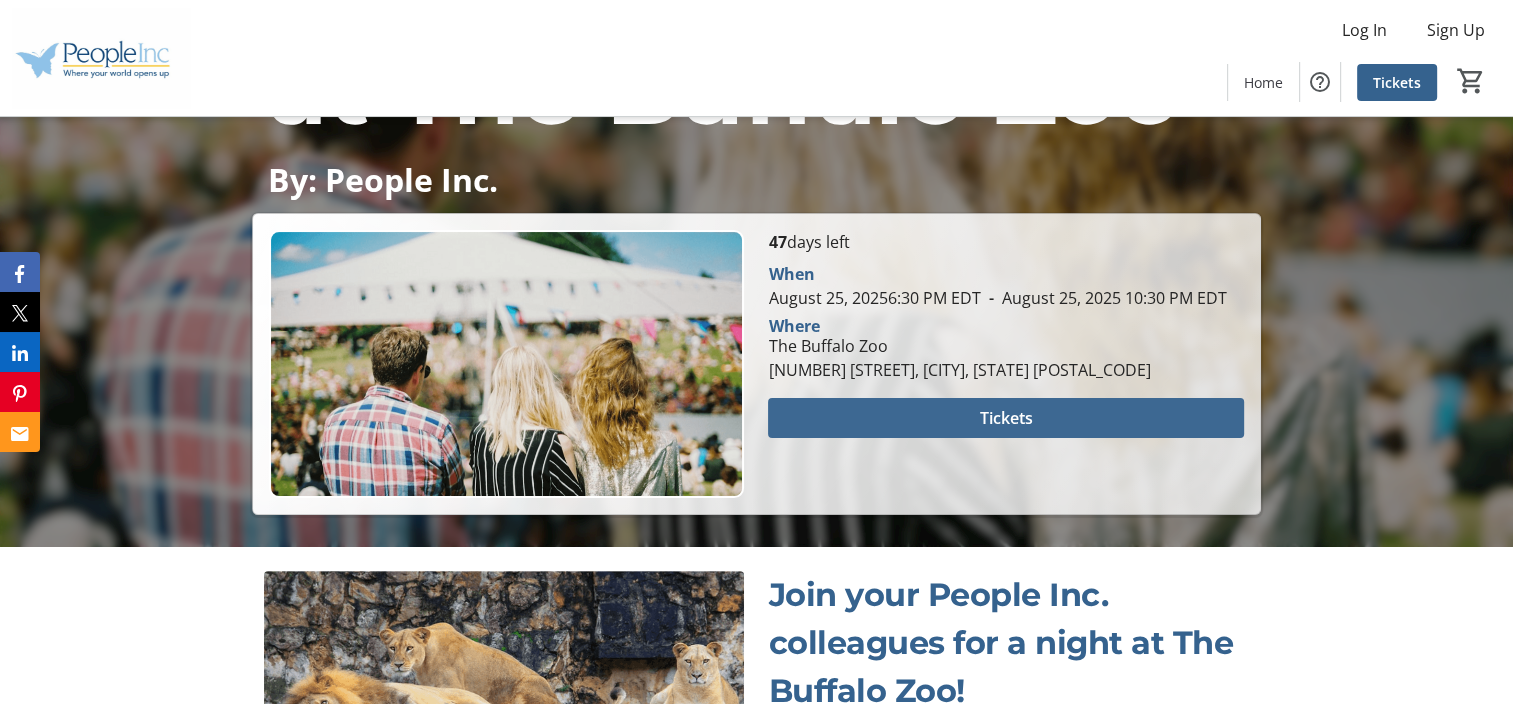 click at bounding box center (1005, 418) 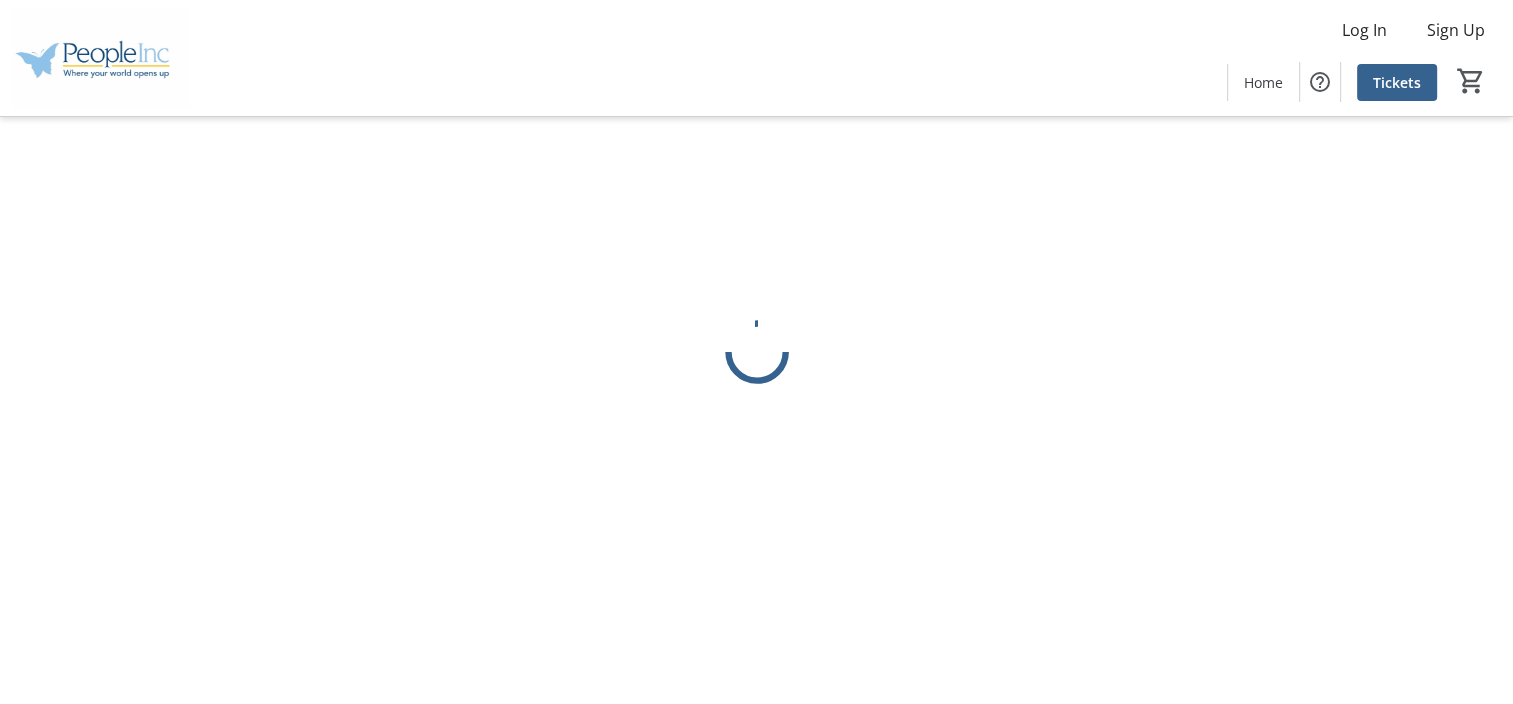 scroll, scrollTop: 0, scrollLeft: 0, axis: both 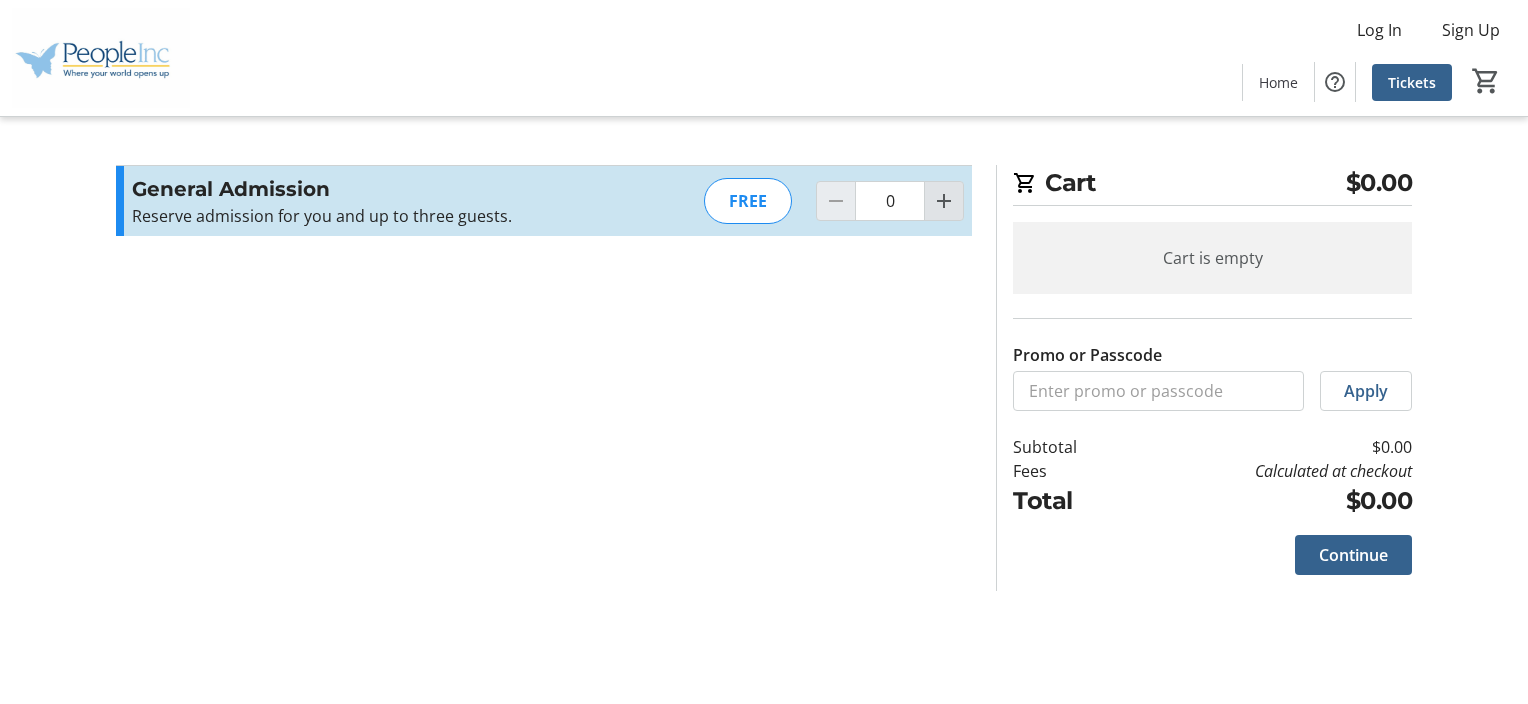 click at bounding box center [944, 201] 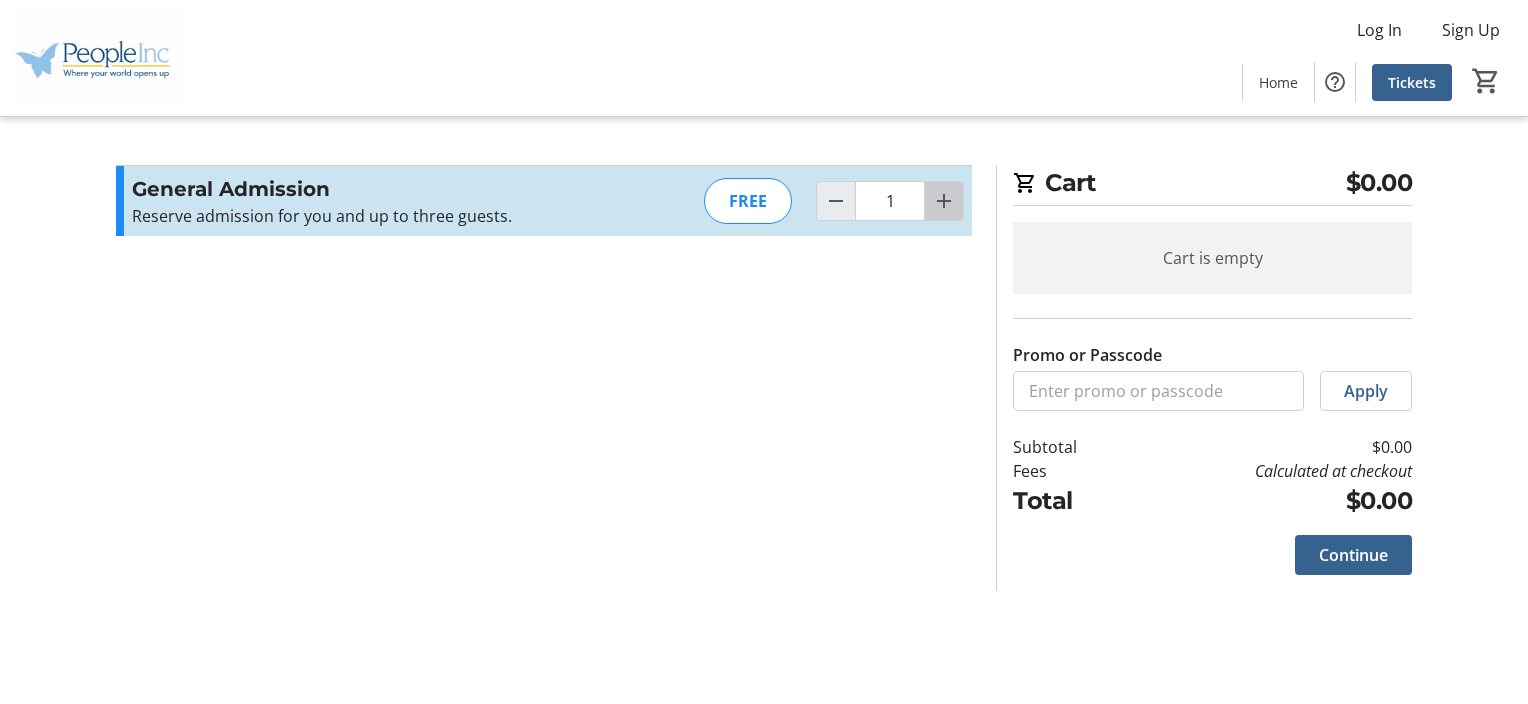click at bounding box center [944, 201] 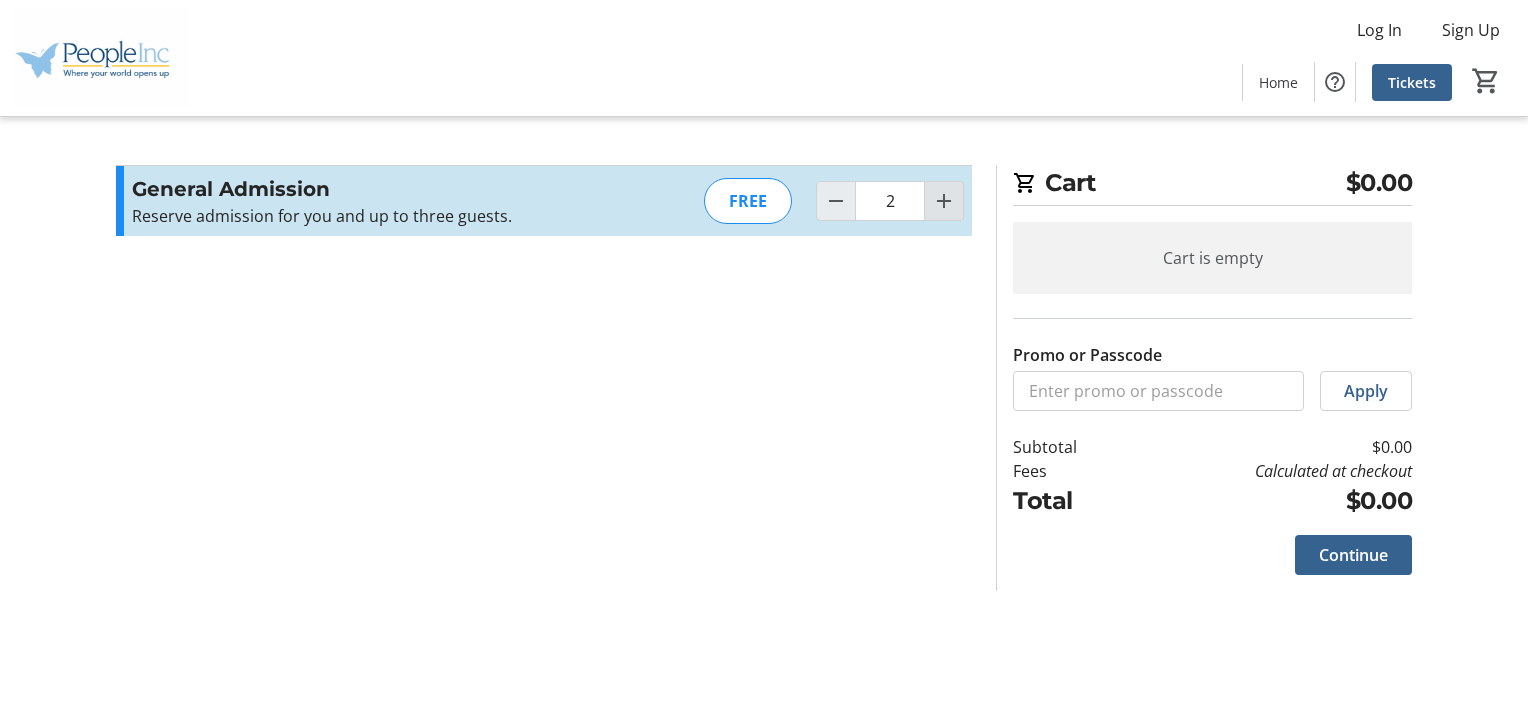 click at bounding box center (944, 201) 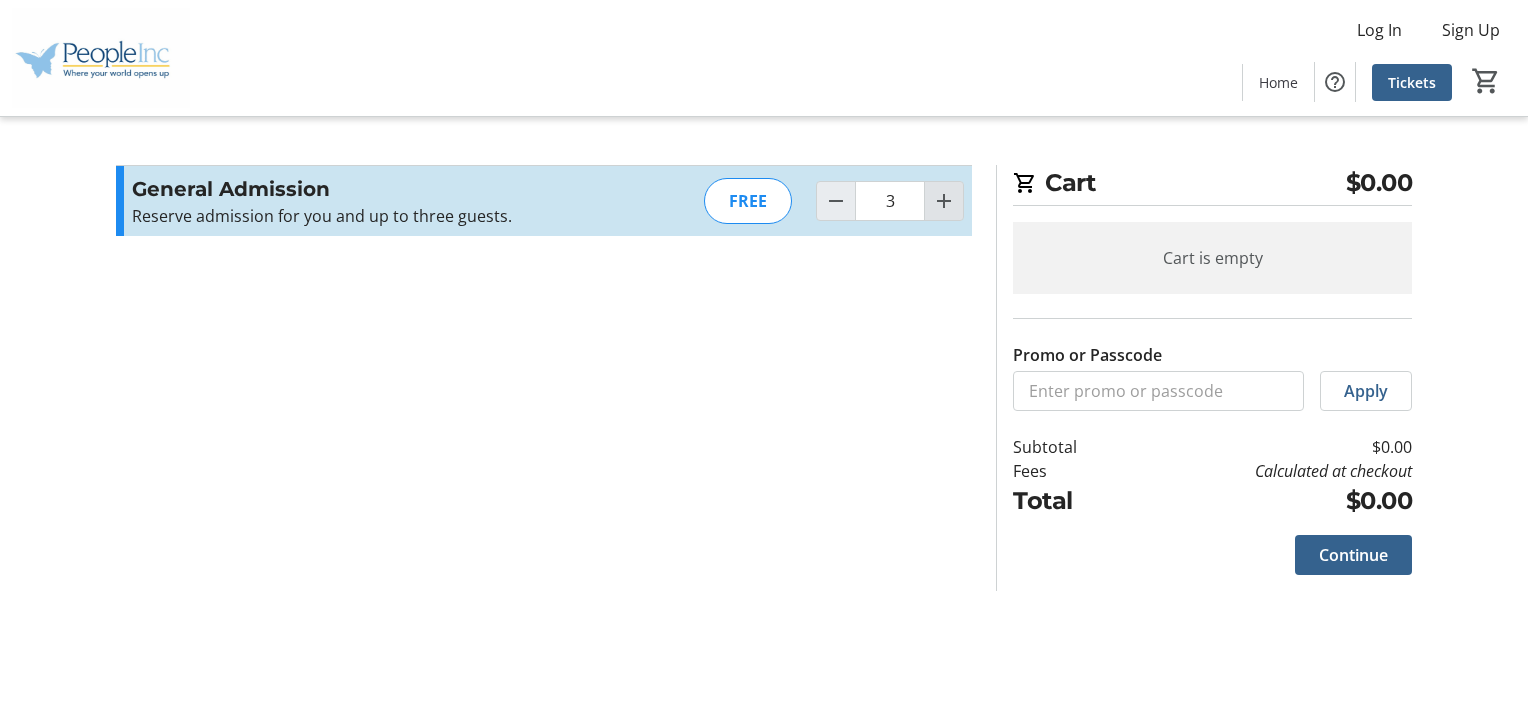 click at bounding box center [944, 201] 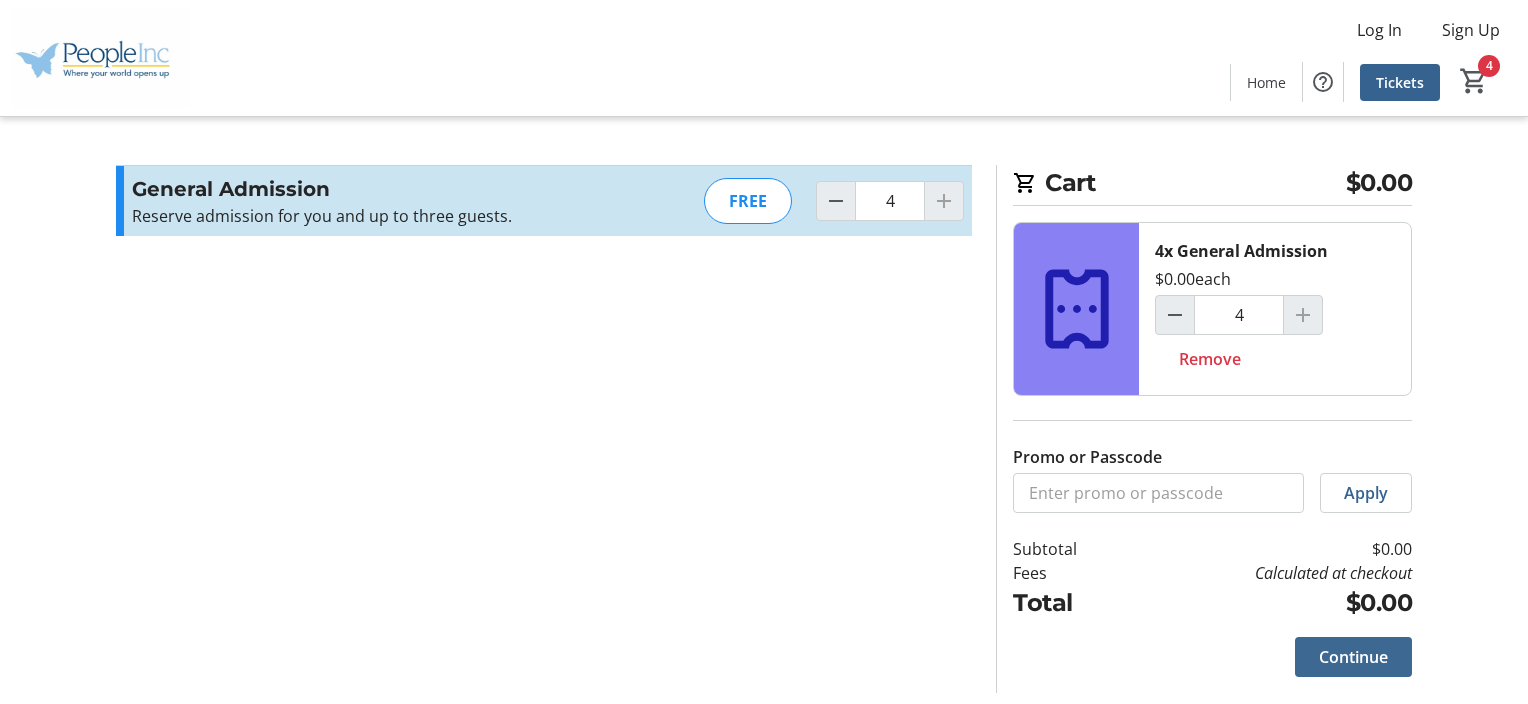 click on "Continue" at bounding box center [1353, 657] 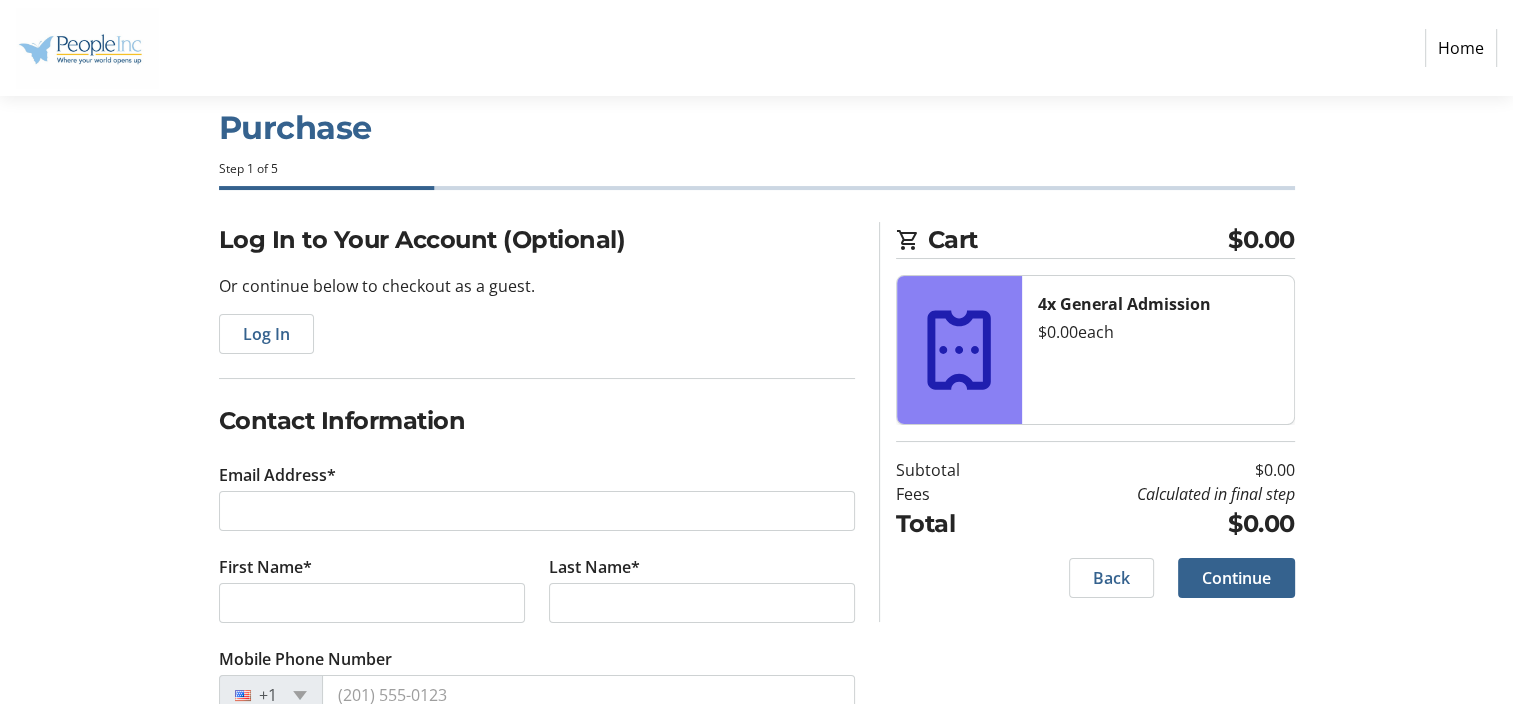 scroll, scrollTop: 97, scrollLeft: 0, axis: vertical 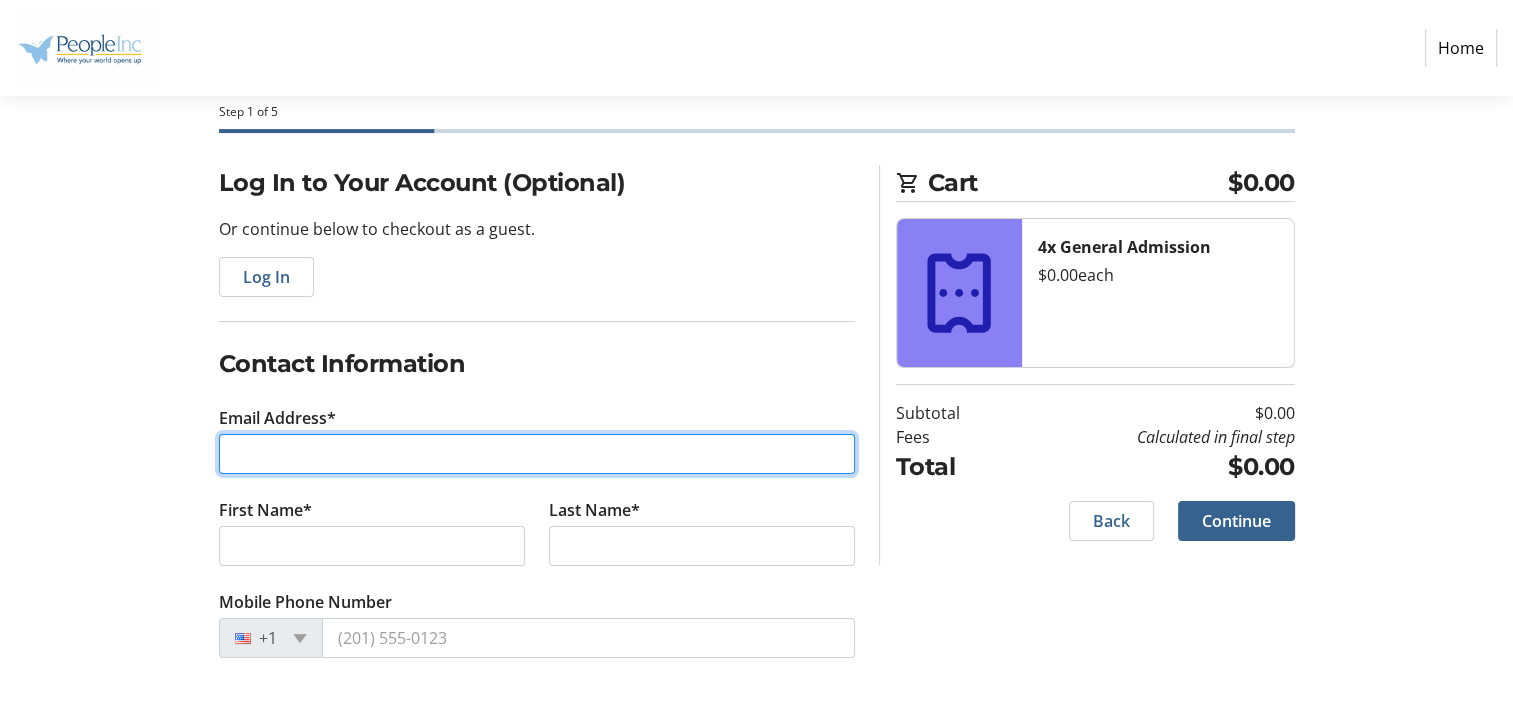 click on "Email Address*" at bounding box center [537, 454] 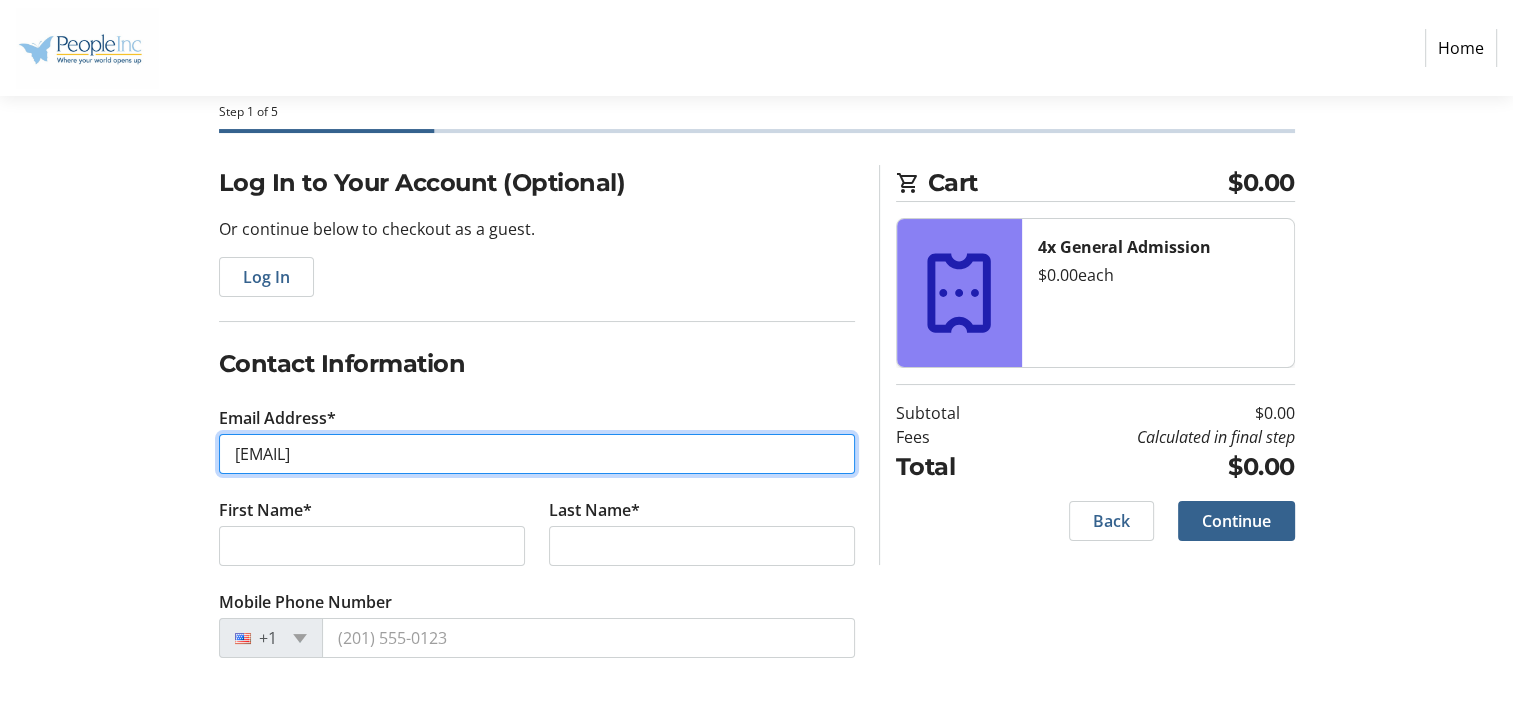 type on "[EMAIL]" 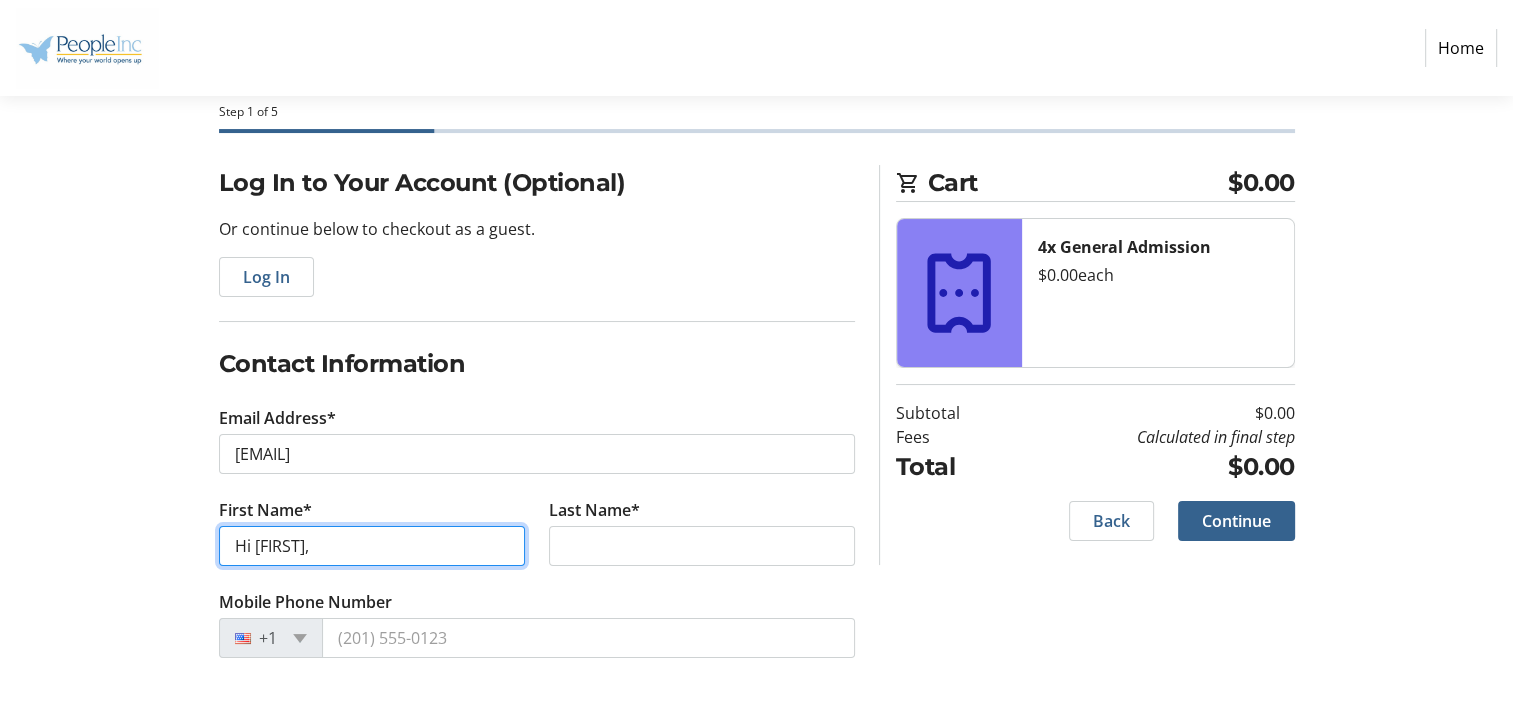 type on "Hi [FIRST]," 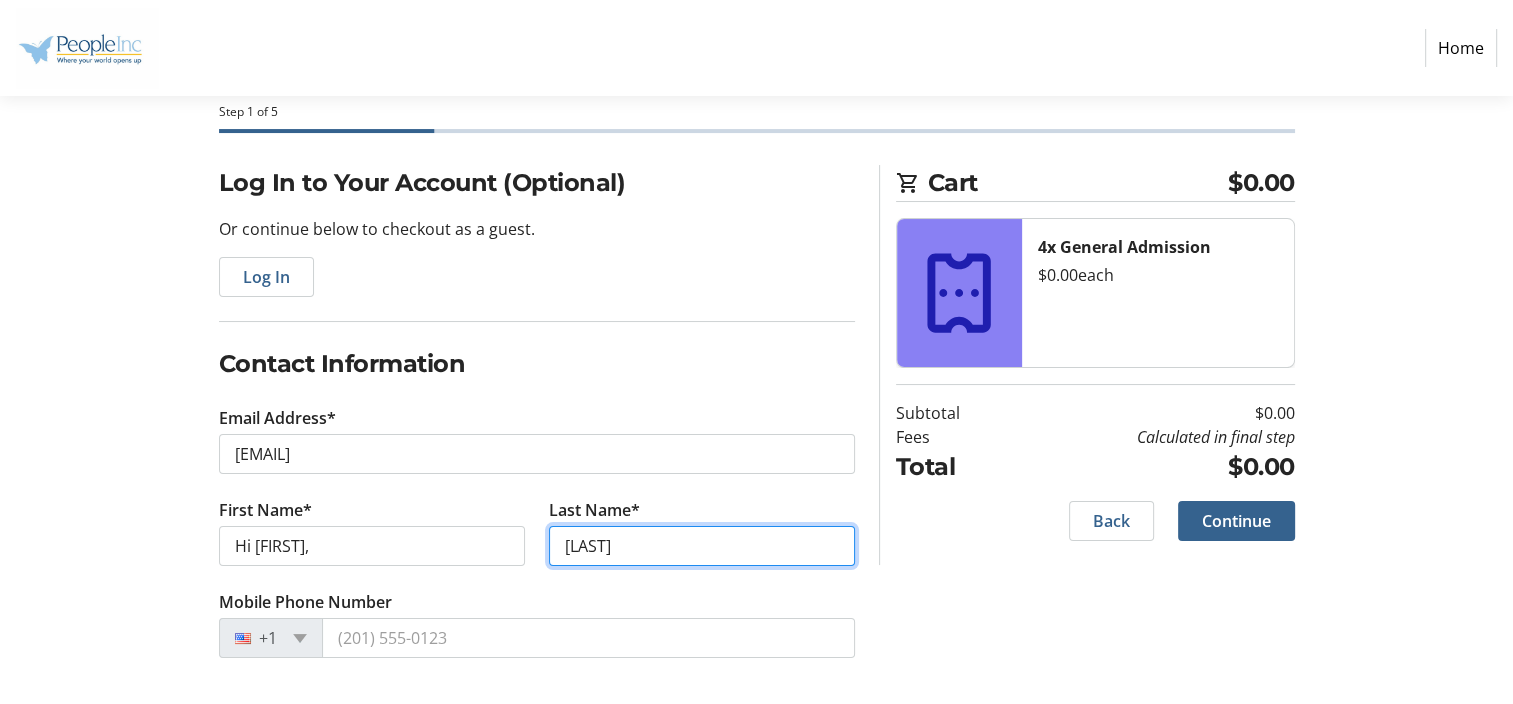type on "[LAST]" 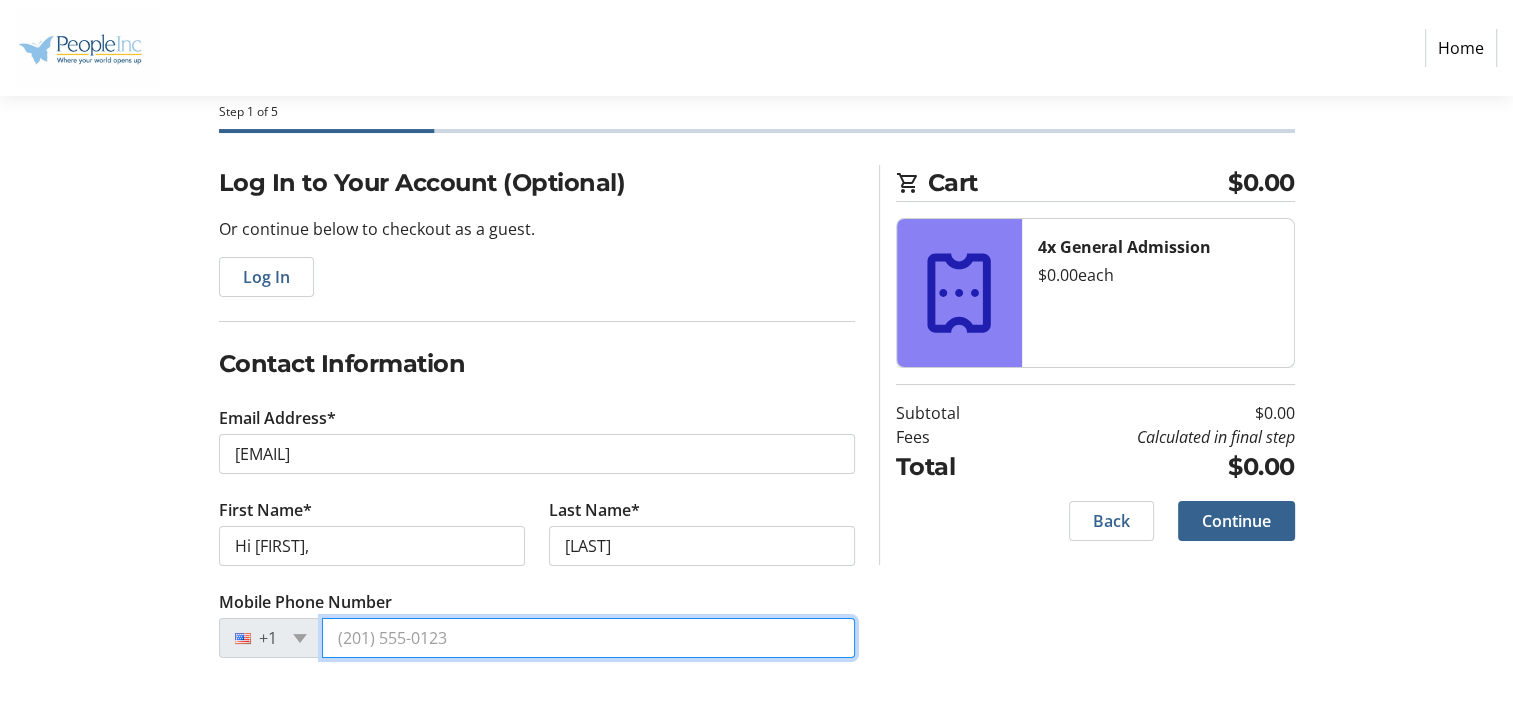 click on "Mobile Phone Number" at bounding box center [588, 638] 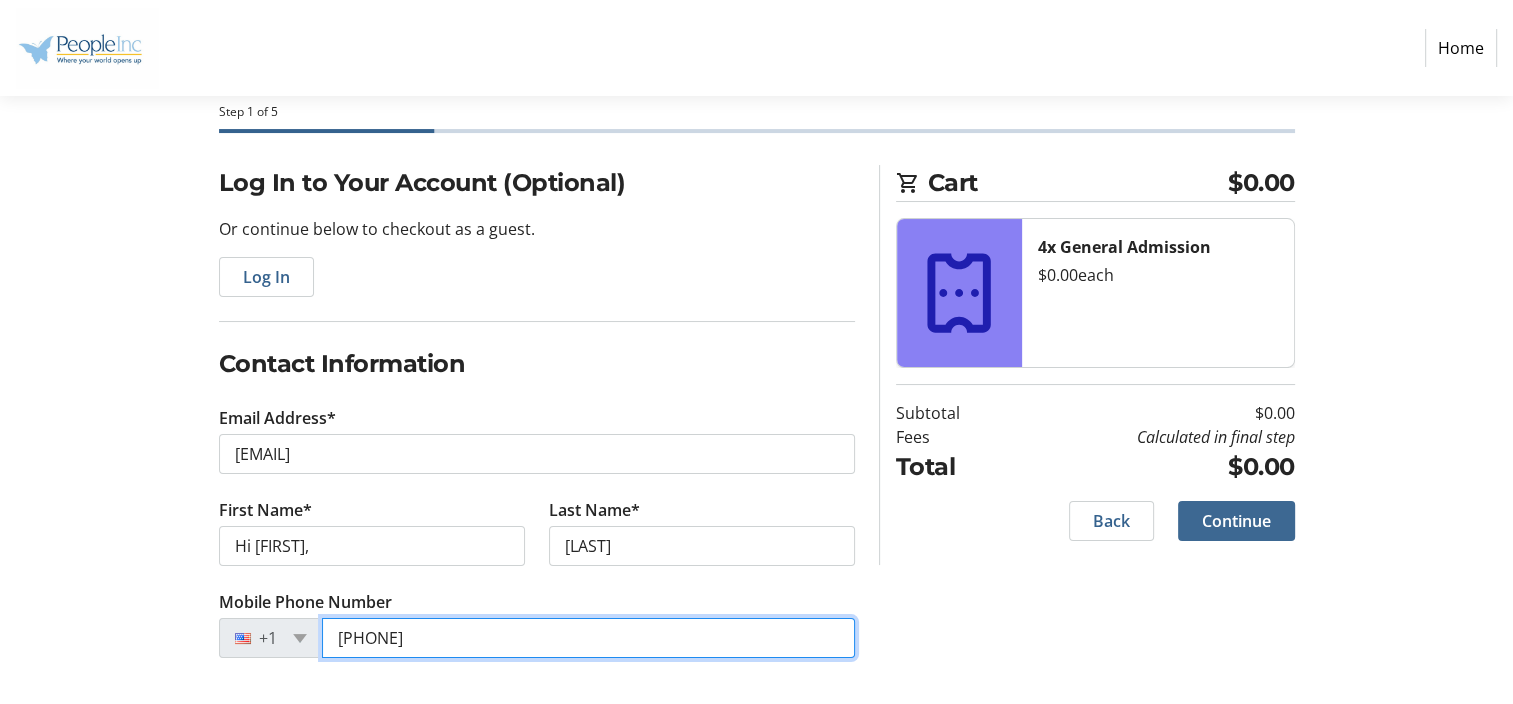 type on "[PHONE]" 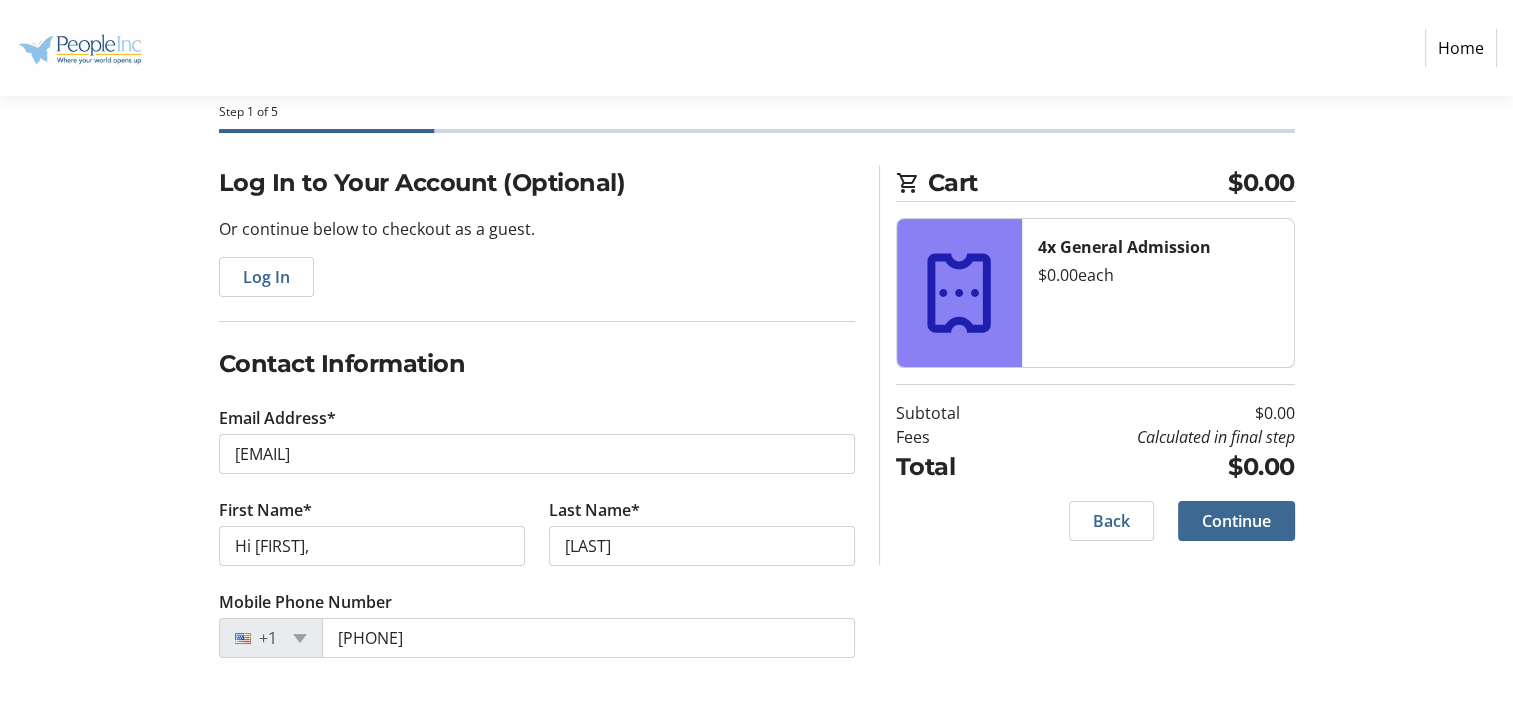 click on "Continue" at bounding box center [1236, 521] 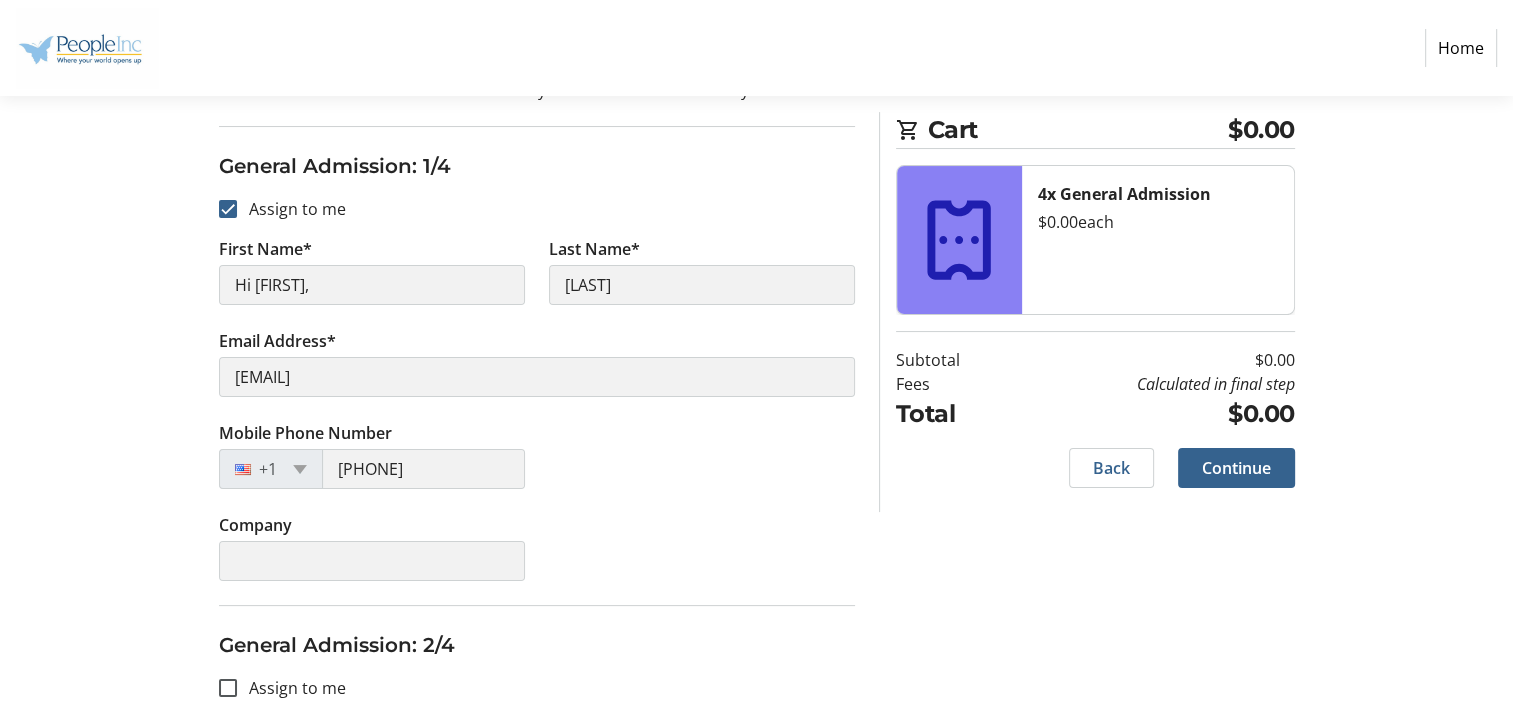 scroll, scrollTop: 200, scrollLeft: 0, axis: vertical 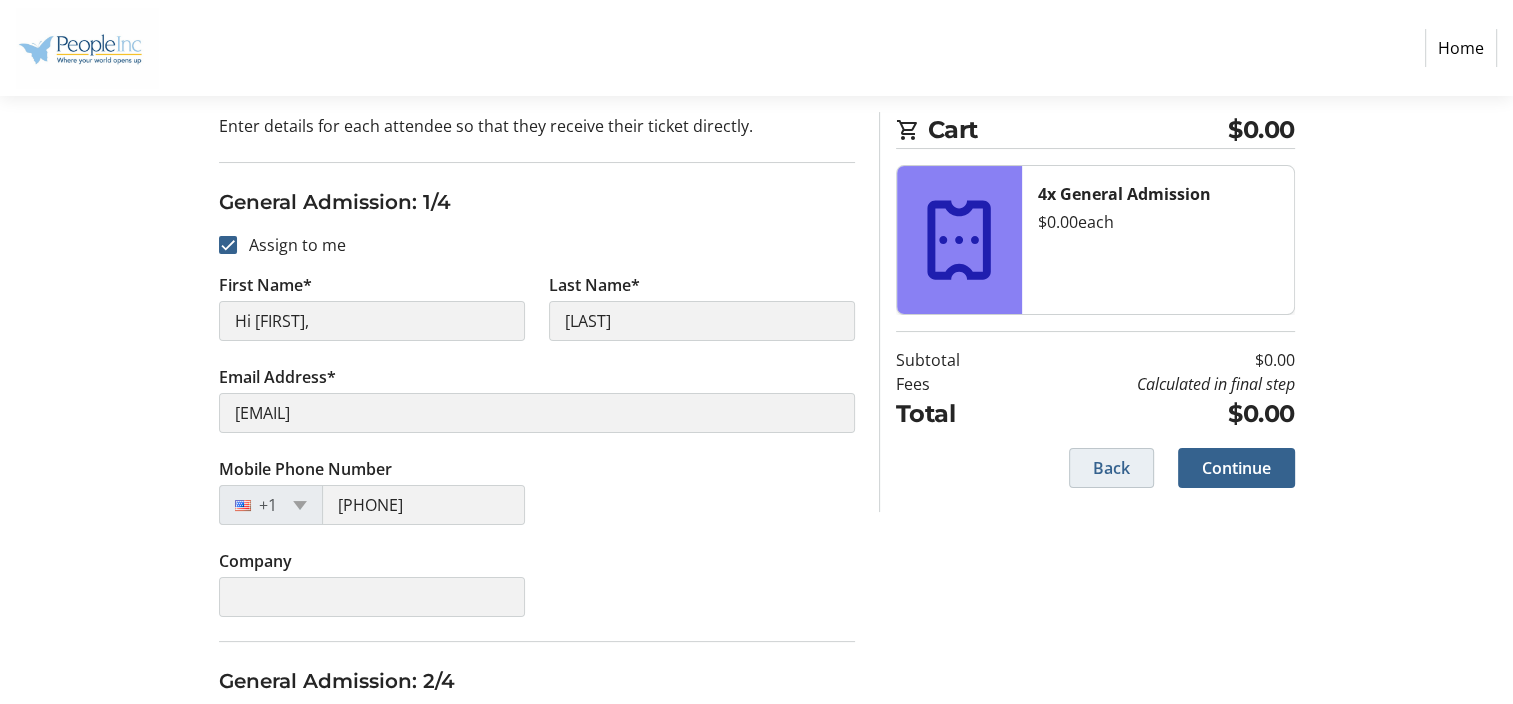 click on "Back" at bounding box center [1111, 468] 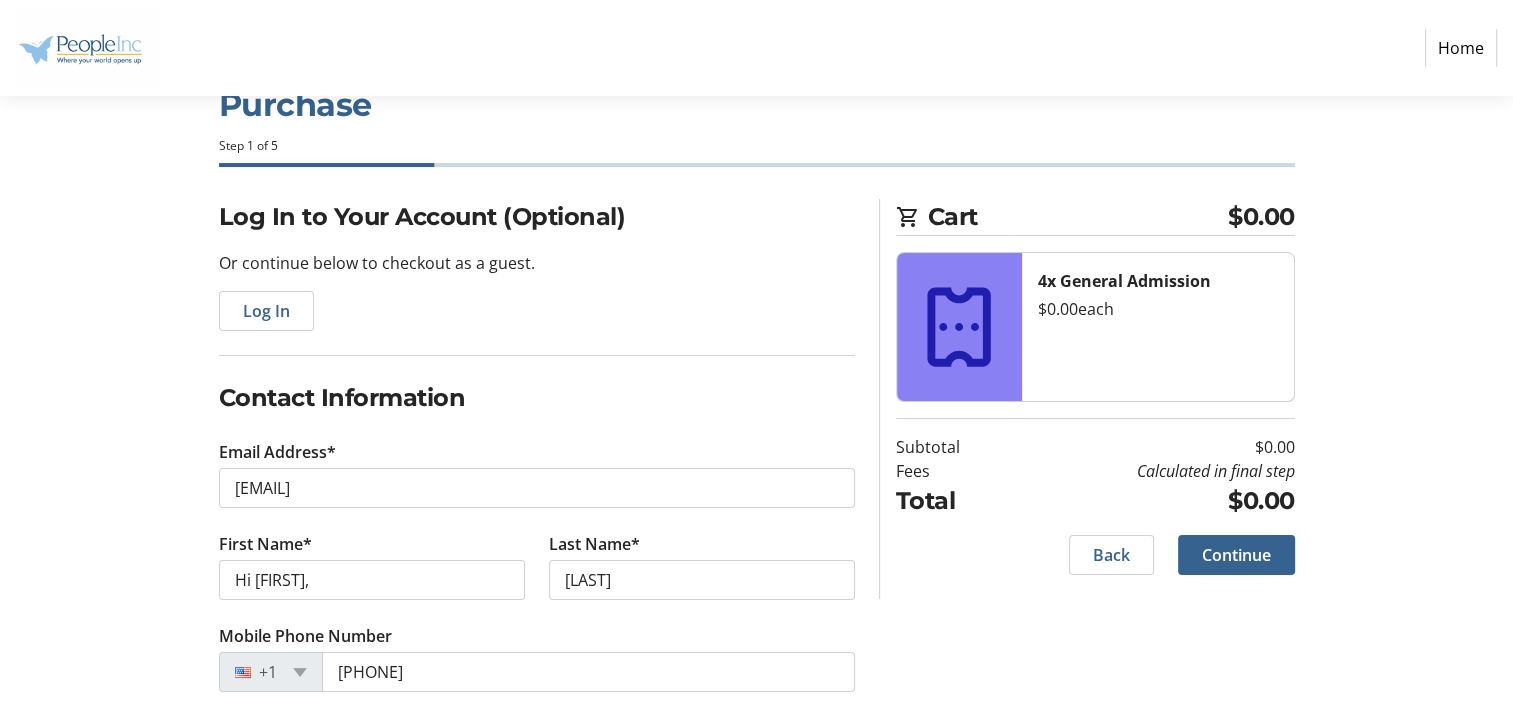 scroll, scrollTop: 97, scrollLeft: 0, axis: vertical 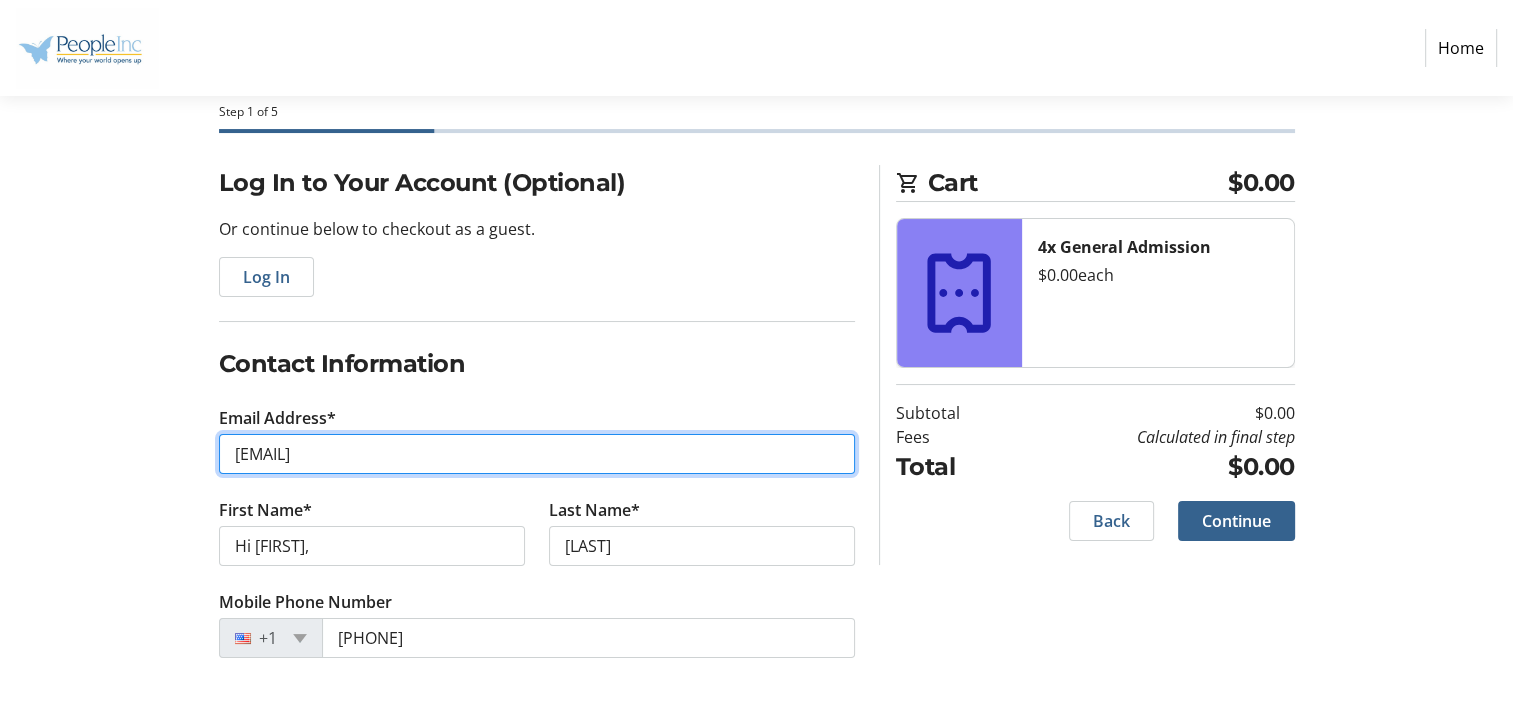 click on "[EMAIL]" at bounding box center [537, 454] 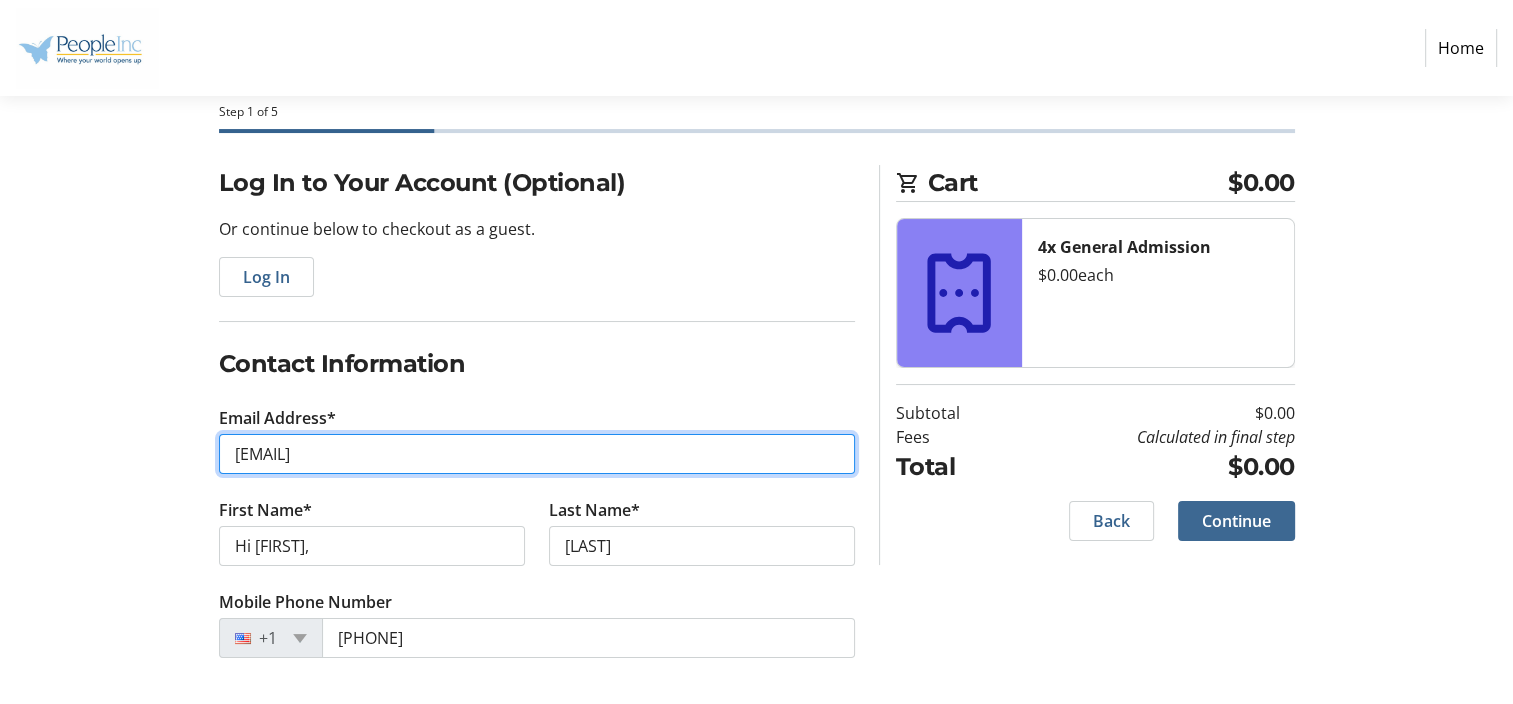 type on "[EMAIL]" 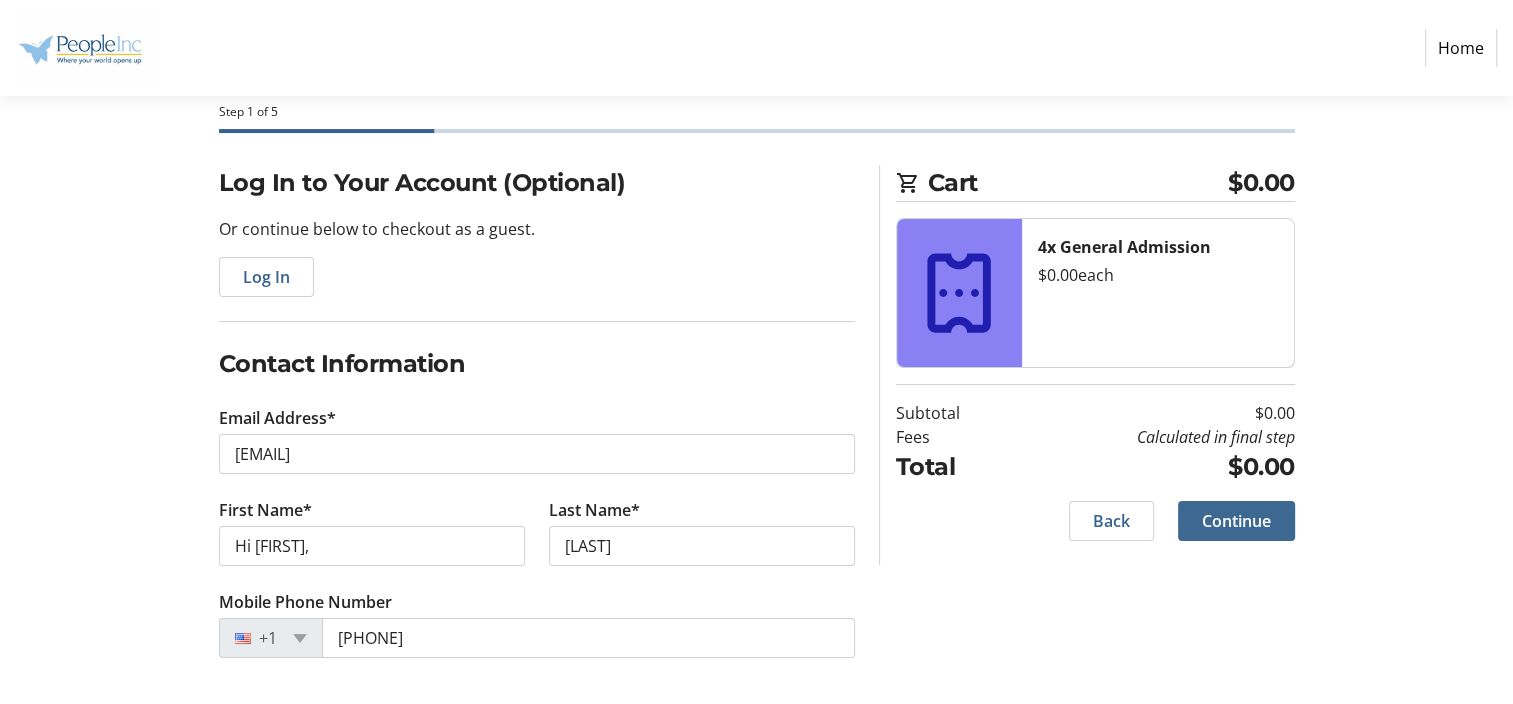 click on "Continue" at bounding box center (1236, 521) 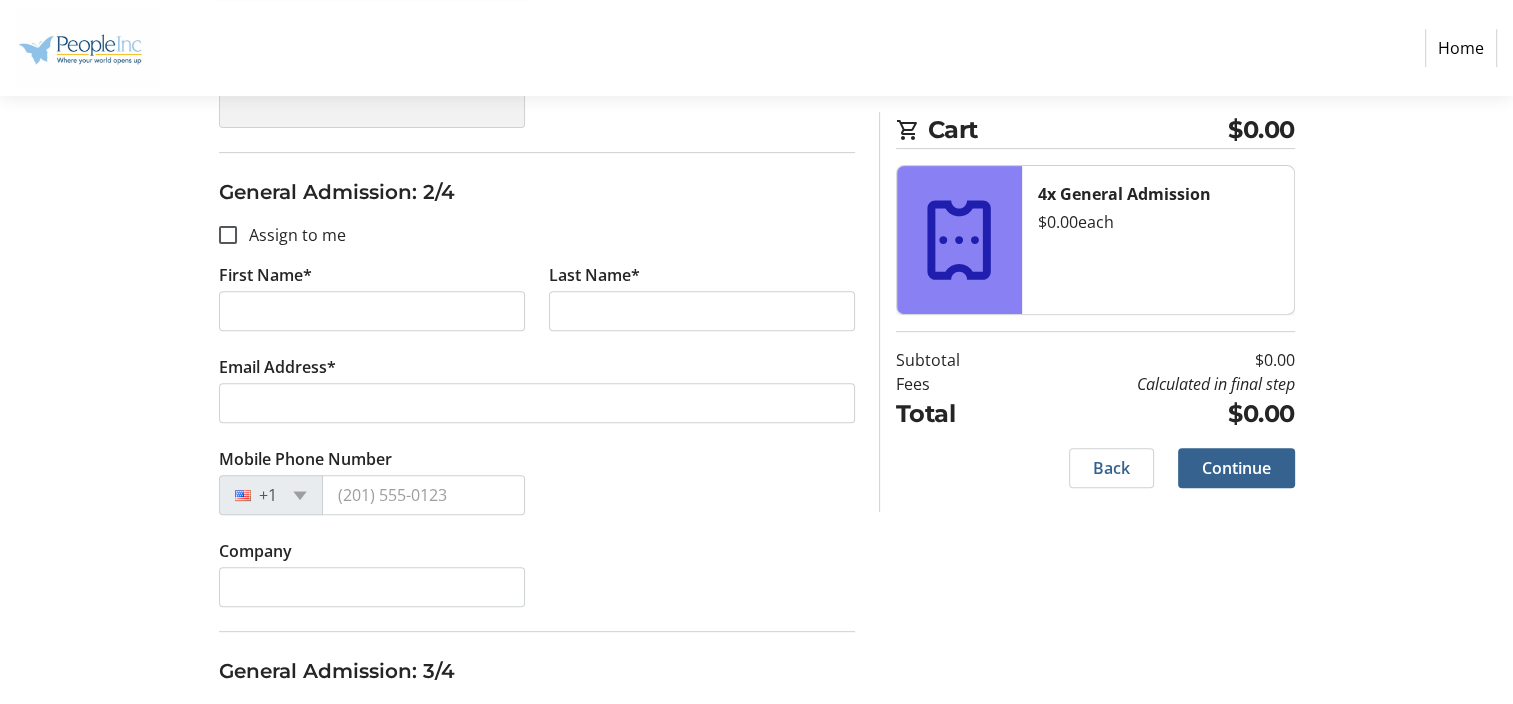 scroll, scrollTop: 600, scrollLeft: 0, axis: vertical 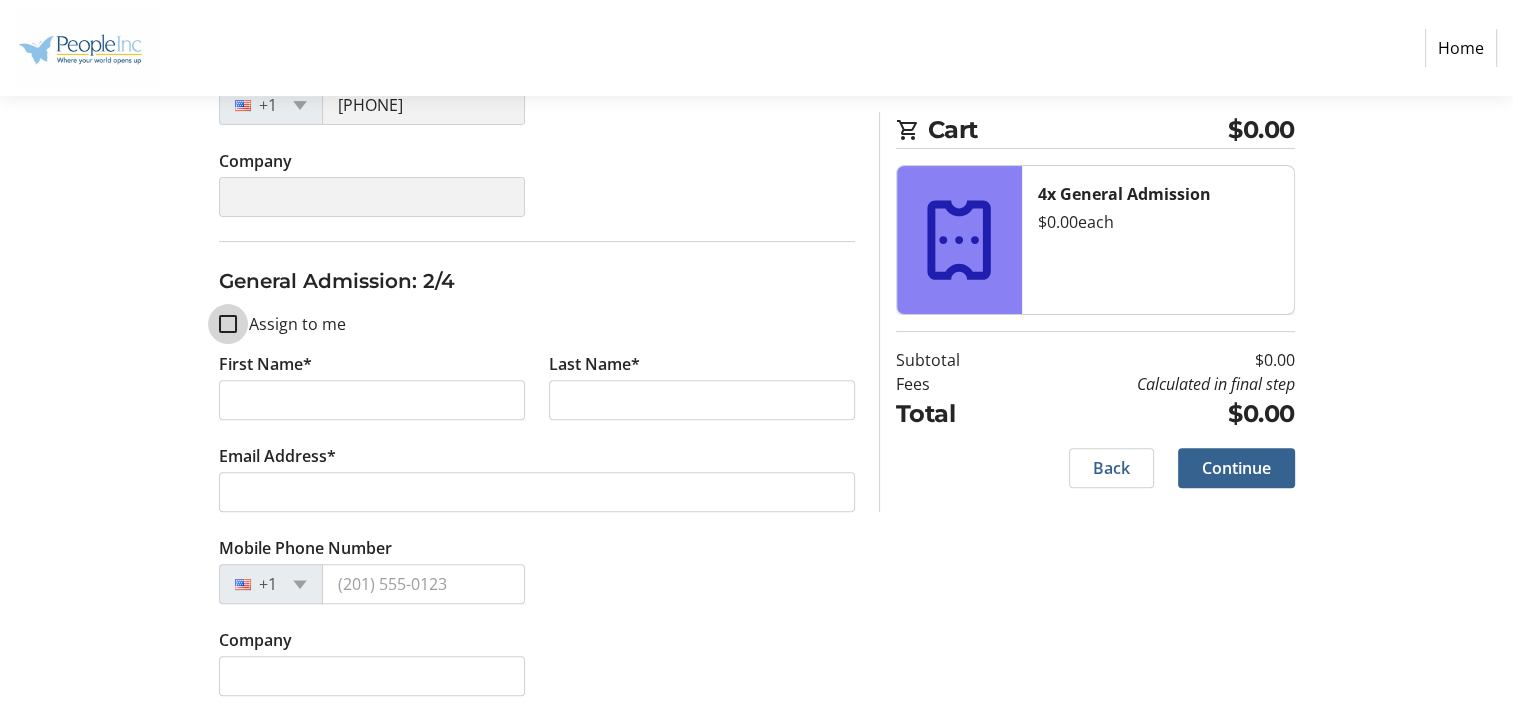 click on "Assign to me" at bounding box center [228, 324] 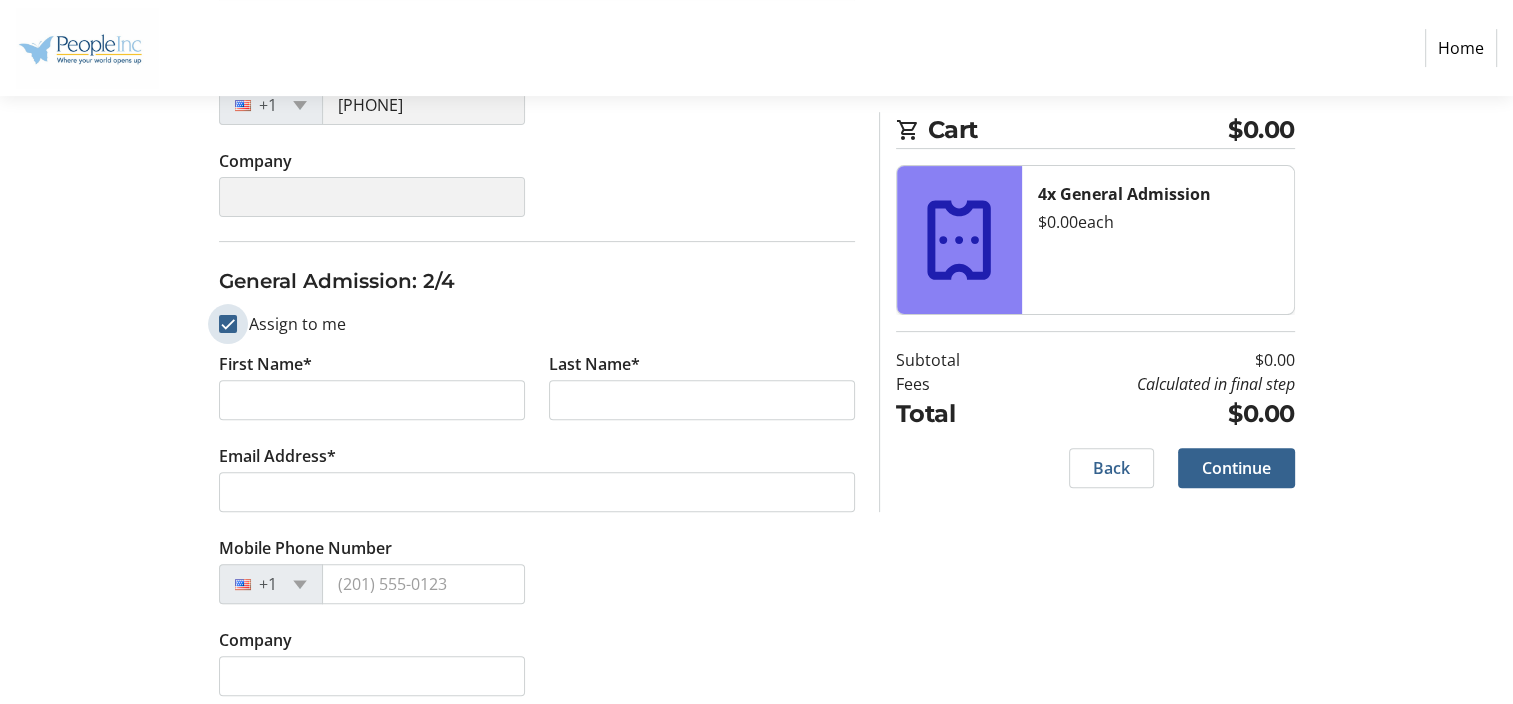 checkbox on "true" 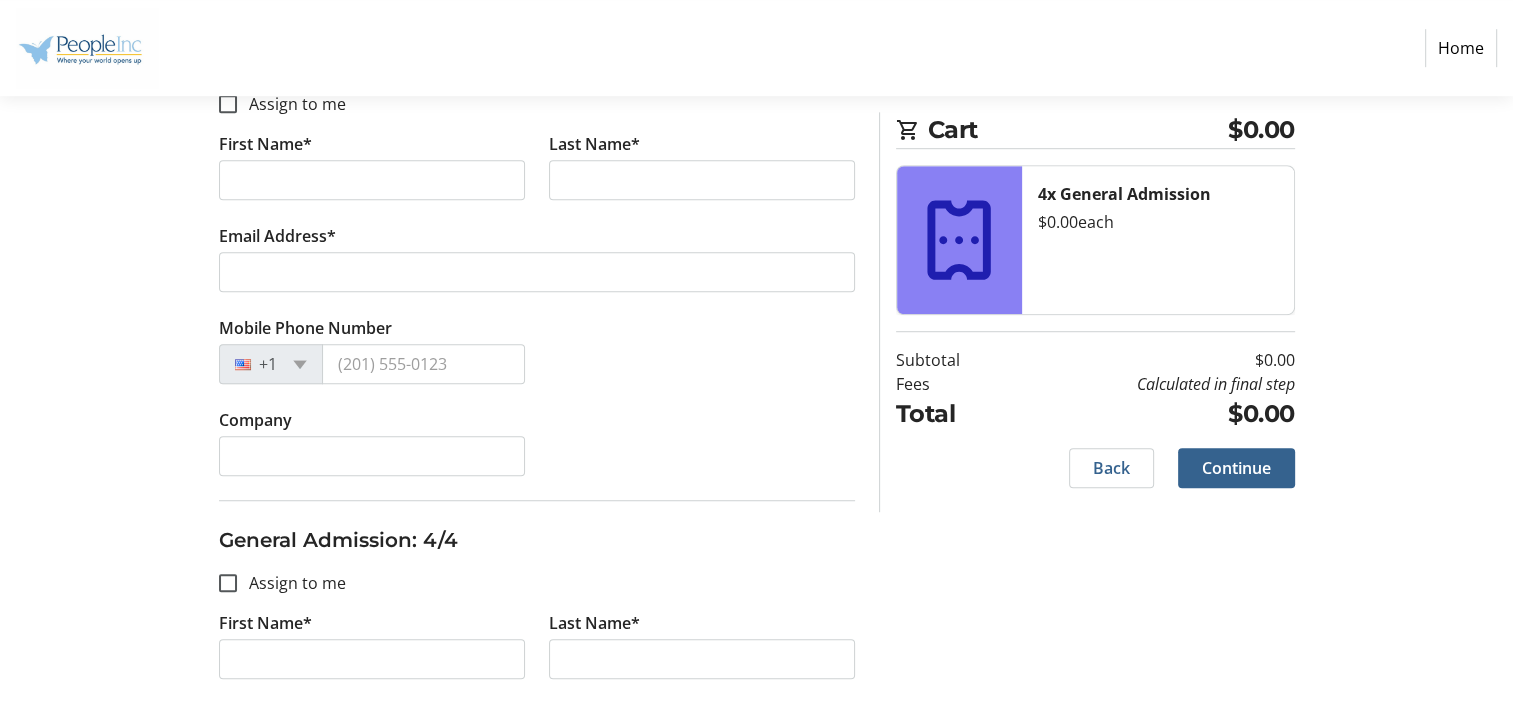 scroll, scrollTop: 1300, scrollLeft: 0, axis: vertical 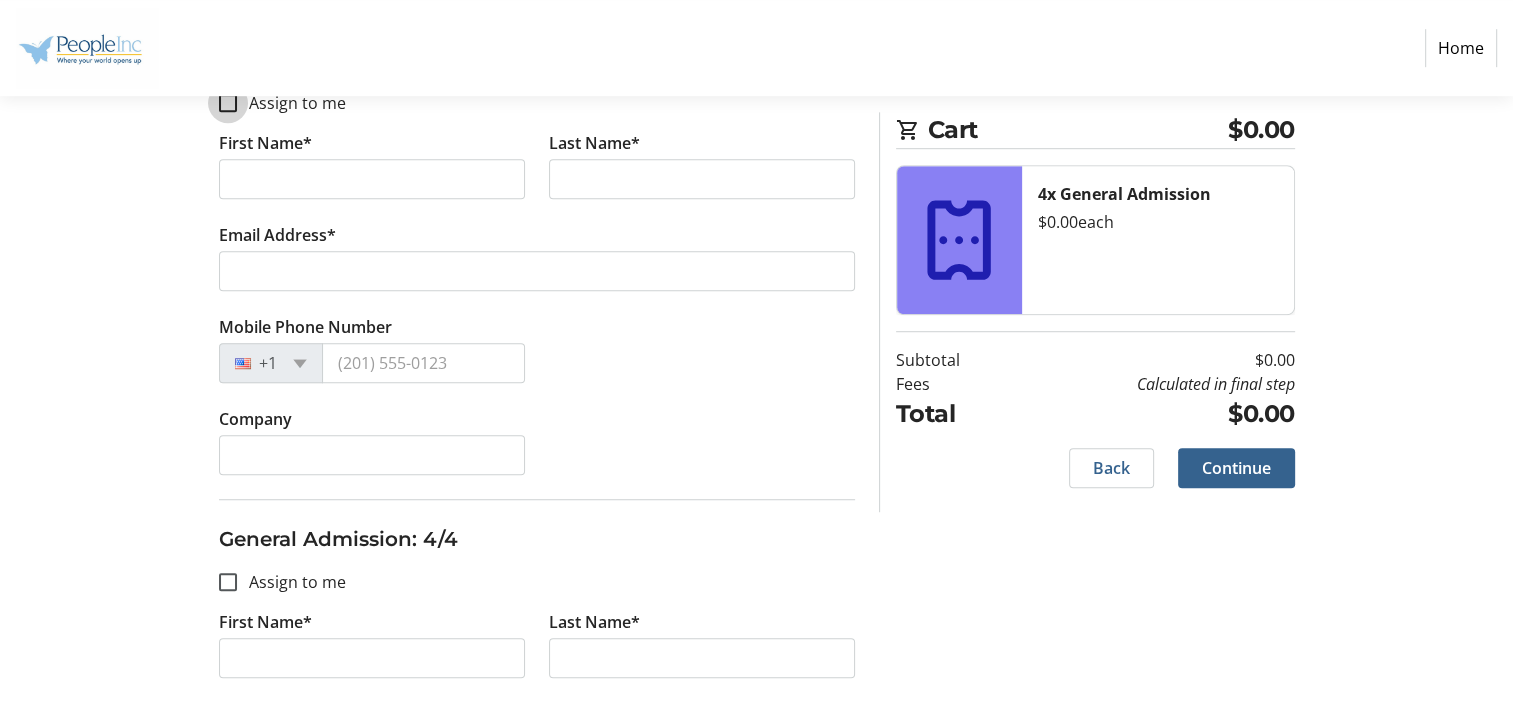 click on "Assign to me" at bounding box center [228, 103] 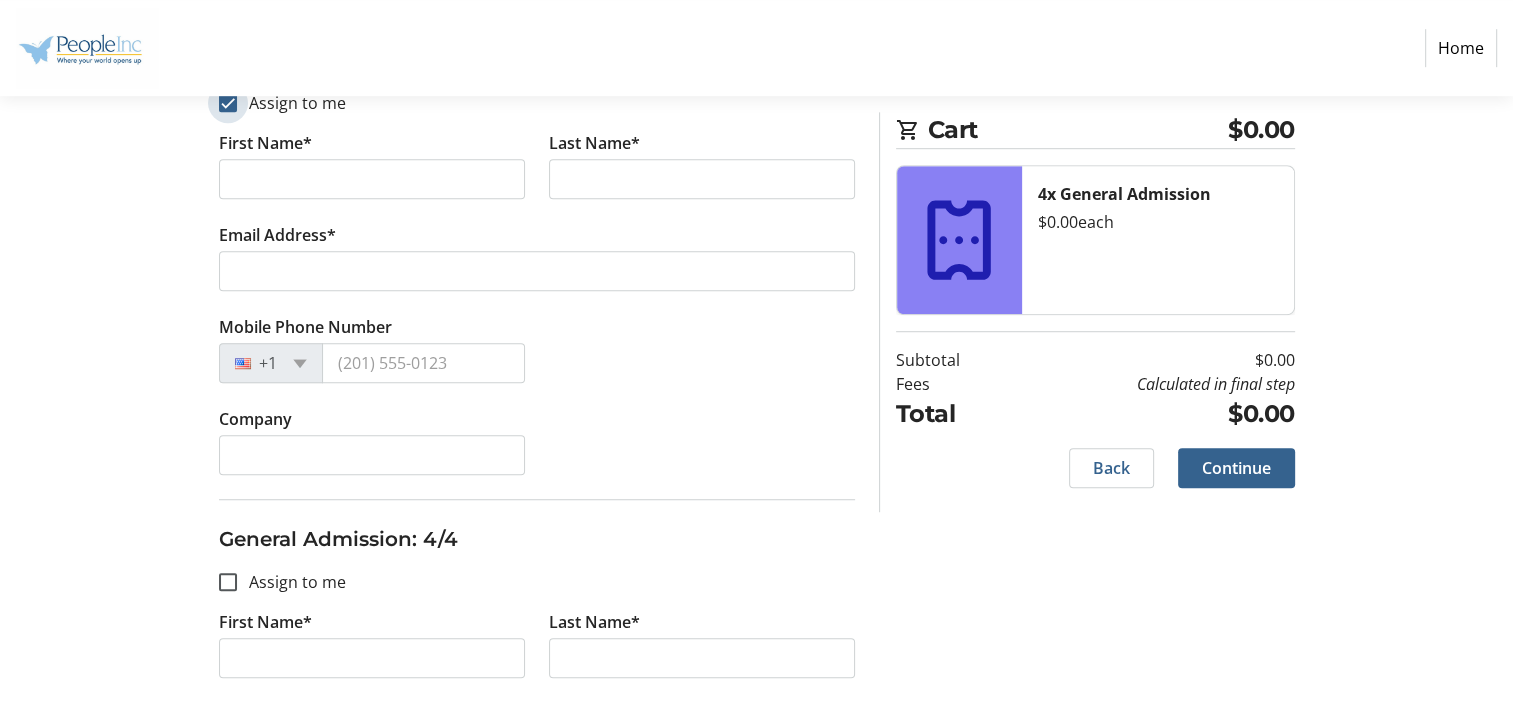 checkbox on "true" 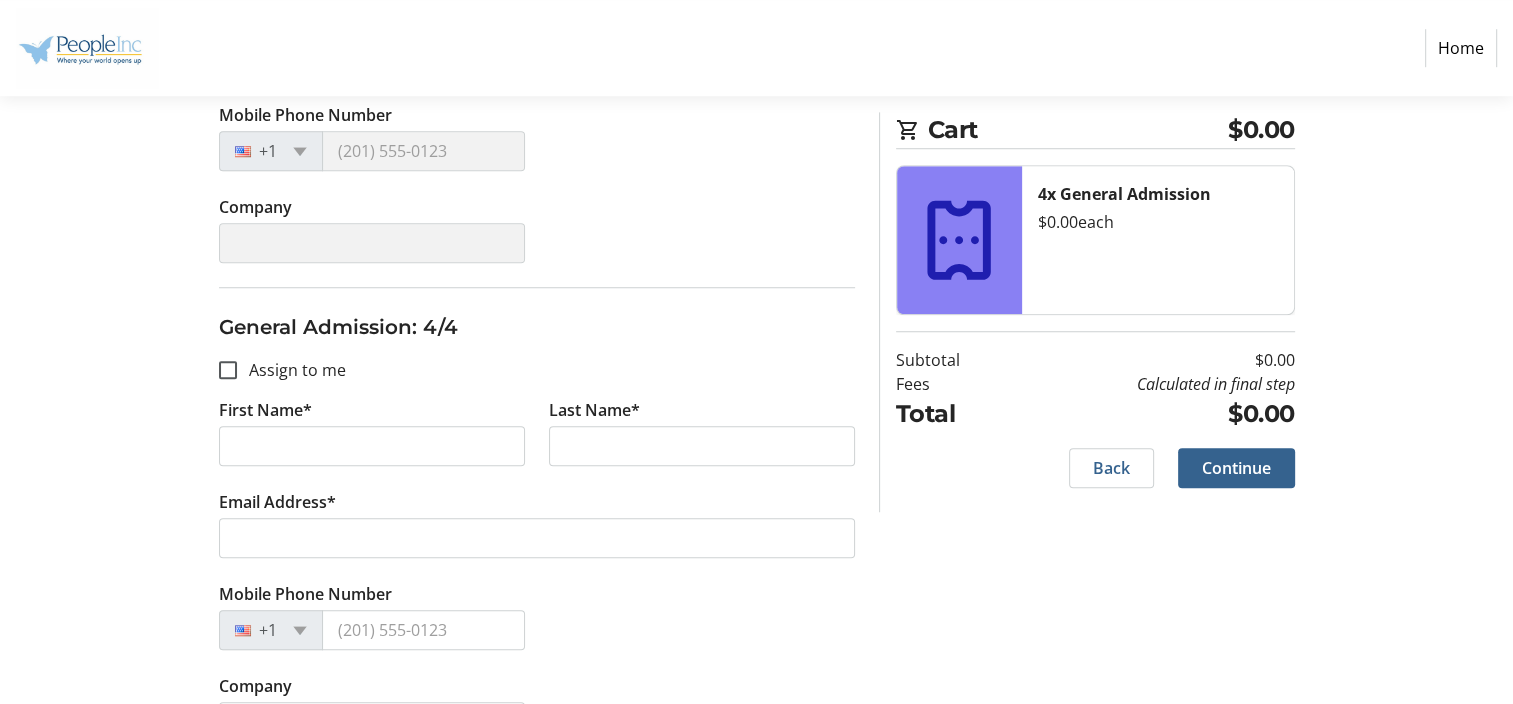 scroll, scrollTop: 1568, scrollLeft: 0, axis: vertical 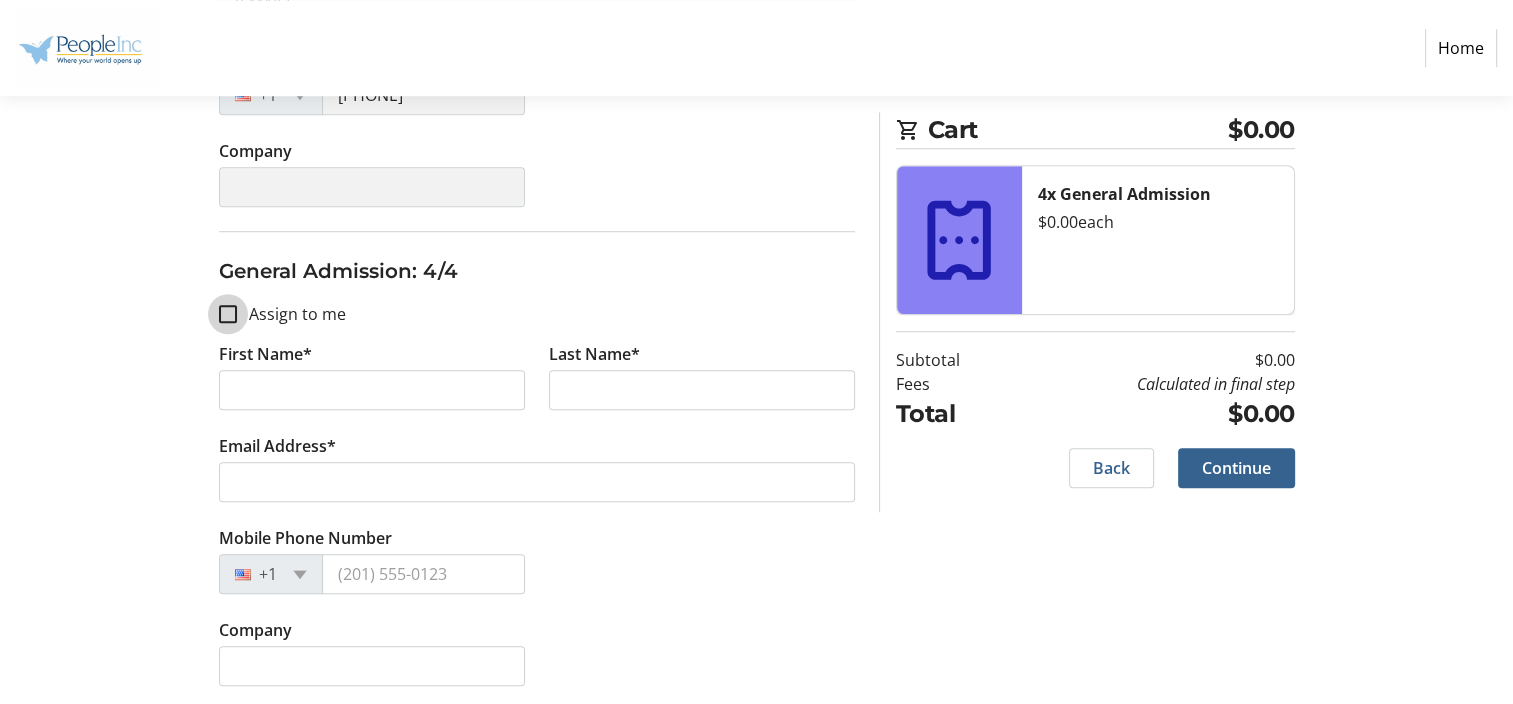 click on "Assign to me" at bounding box center (228, 314) 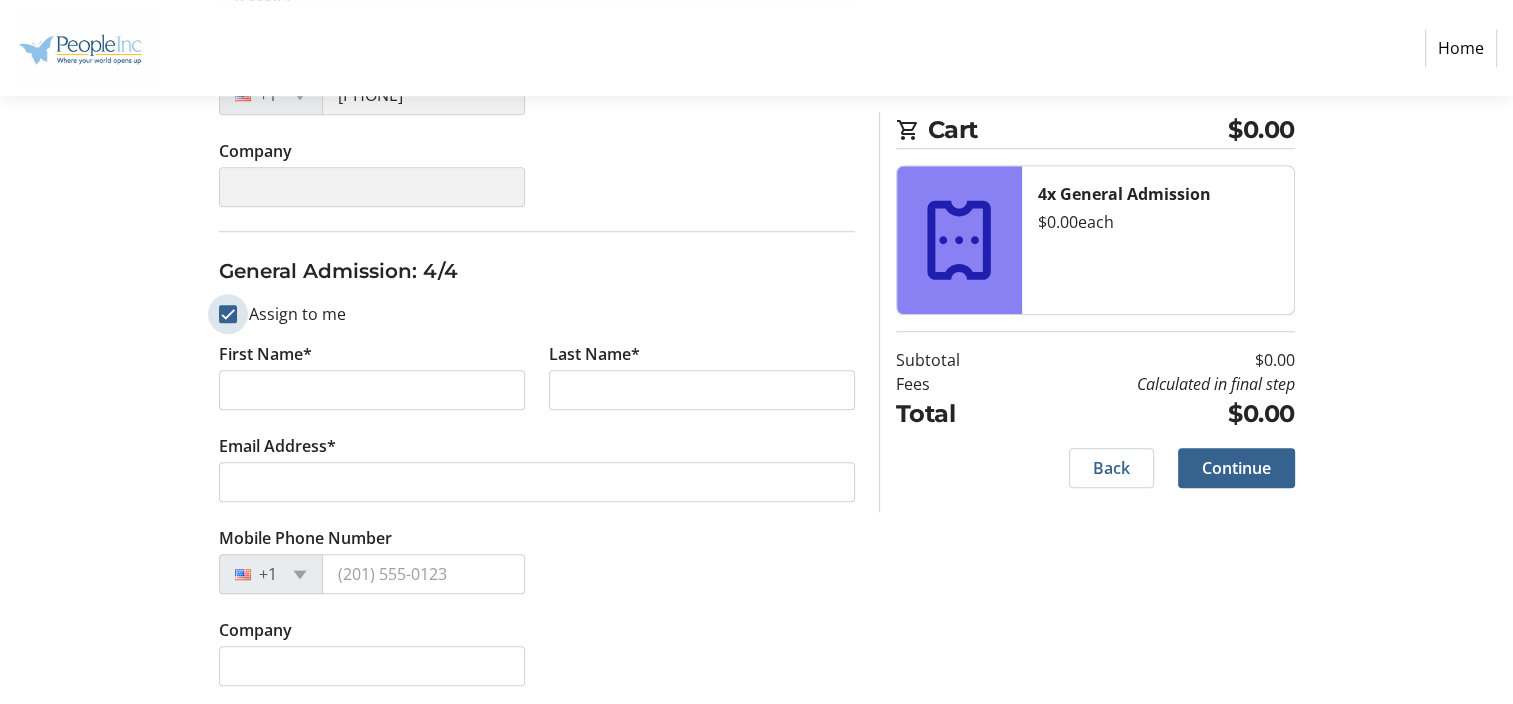 checkbox on "true" 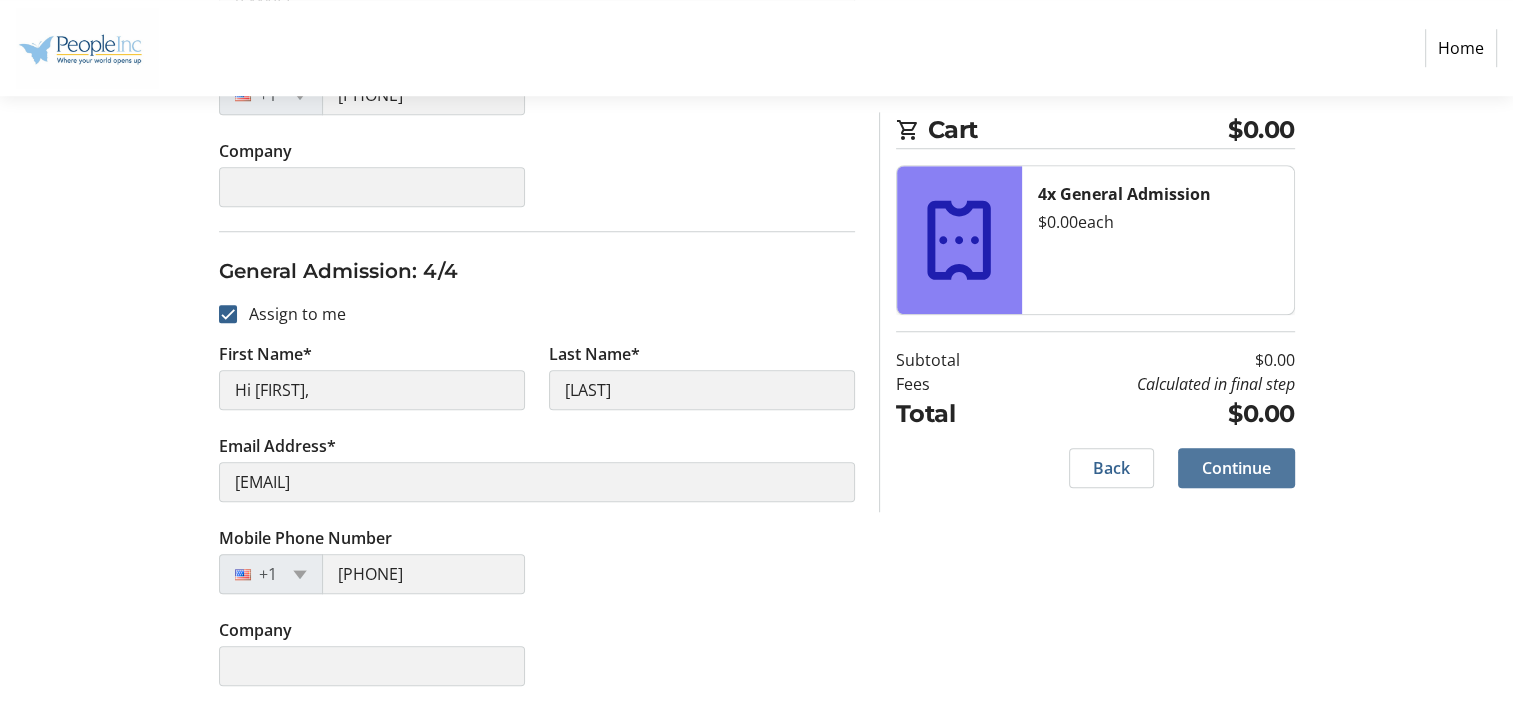 click on "Continue" at bounding box center (1236, 468) 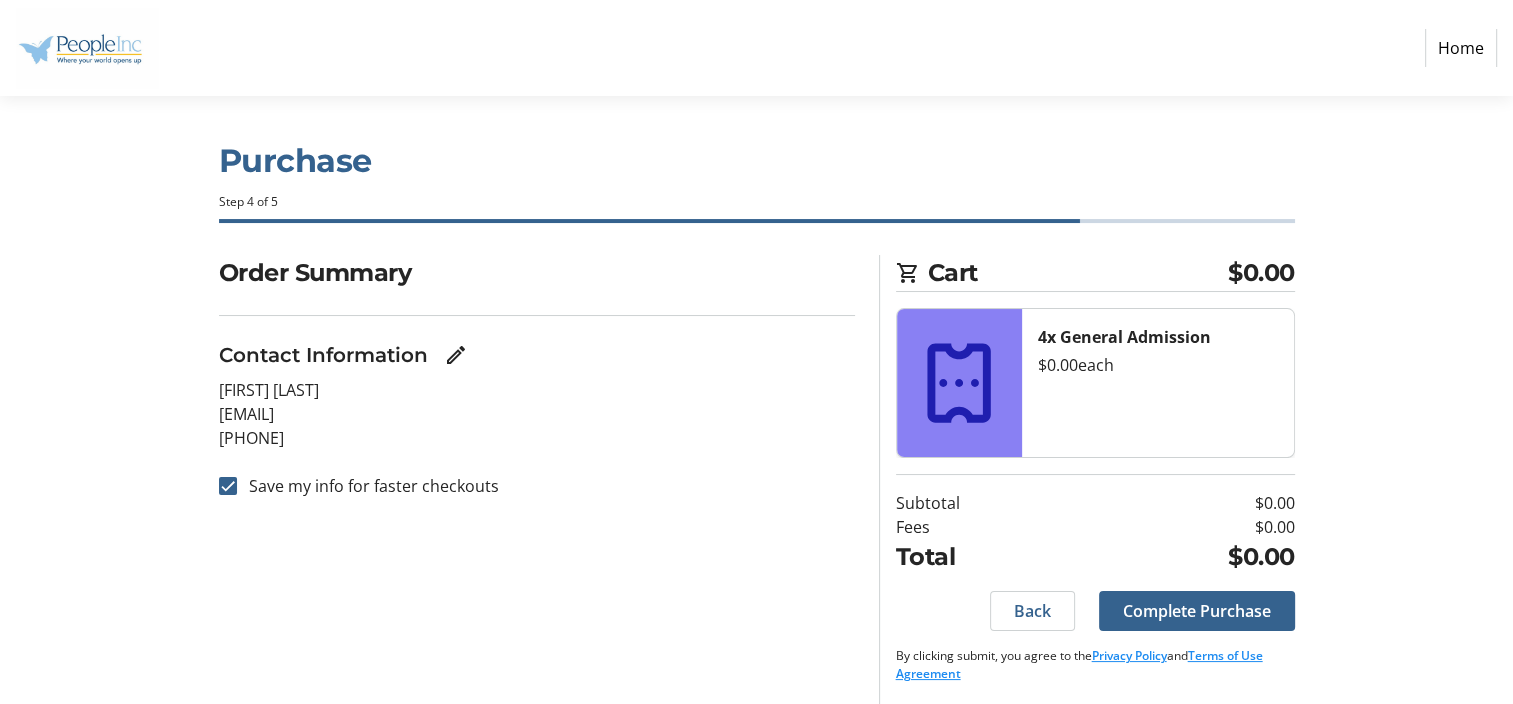scroll, scrollTop: 9, scrollLeft: 0, axis: vertical 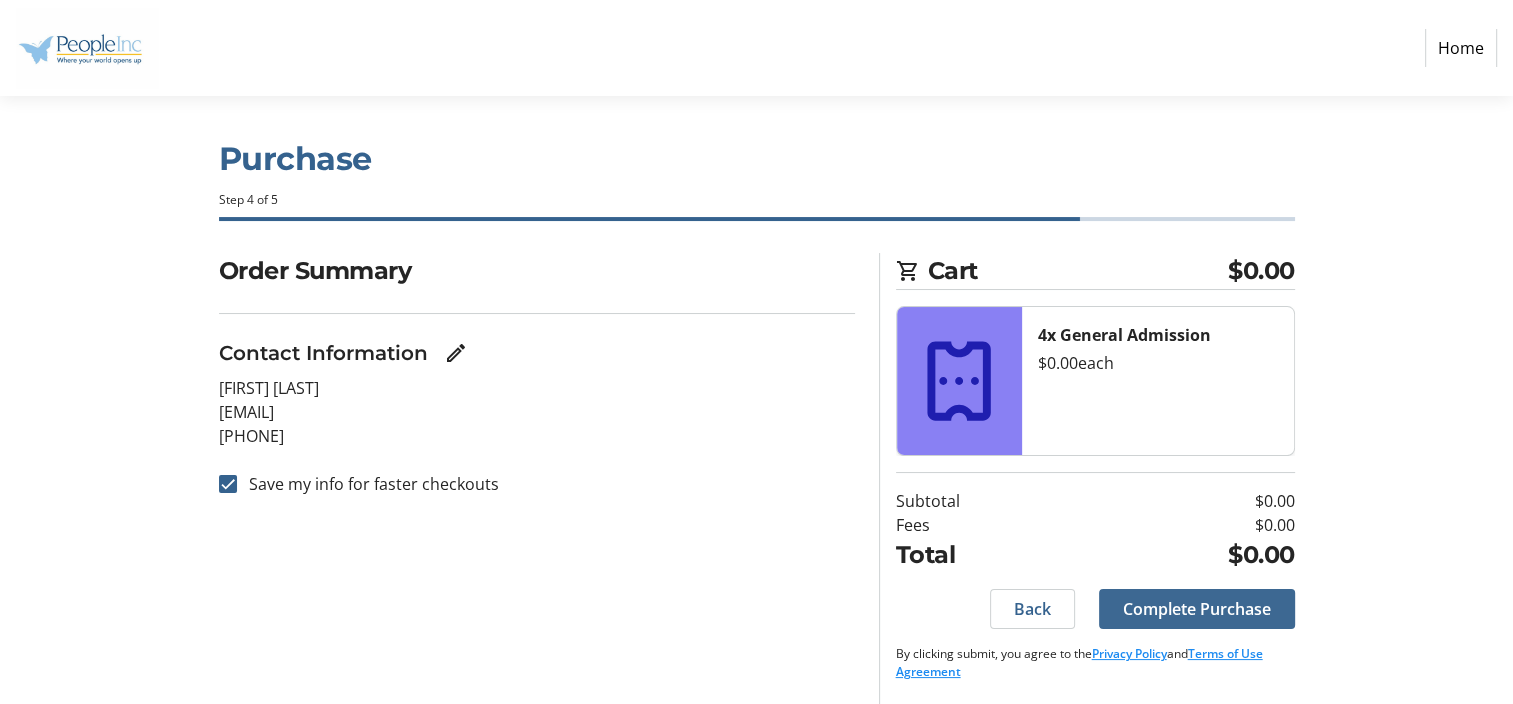 click at bounding box center (1197, 609) 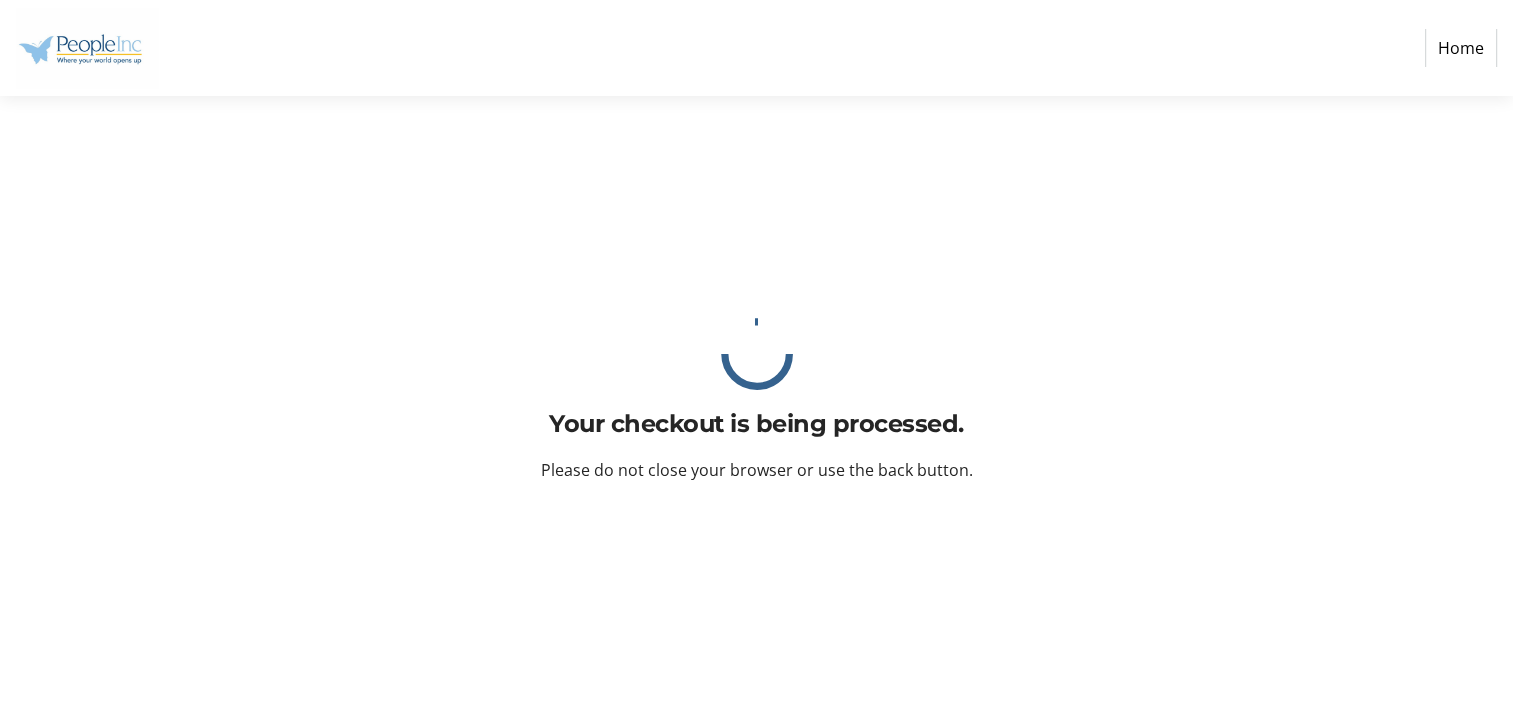 scroll, scrollTop: 0, scrollLeft: 0, axis: both 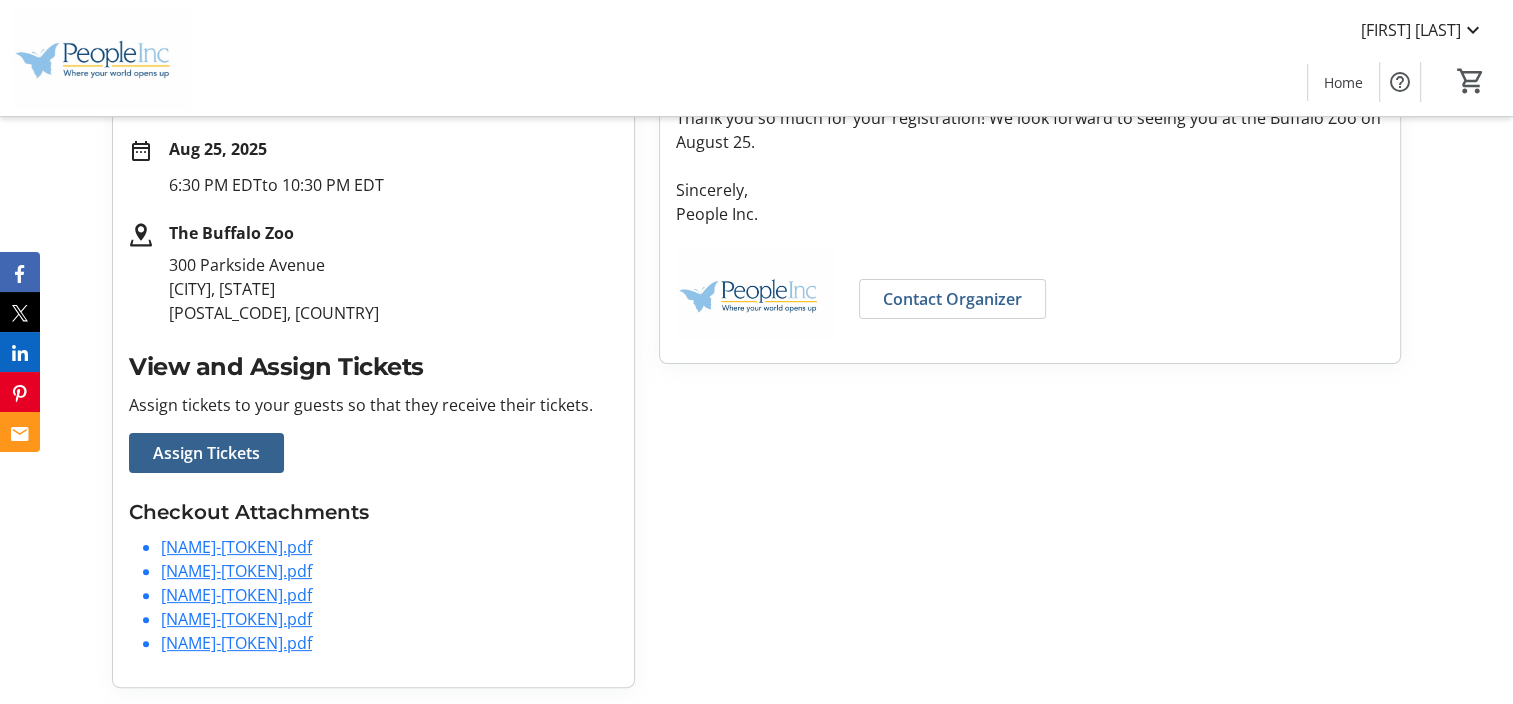 click on "[NAME]-[TOKEN].pdf" at bounding box center [236, 547] 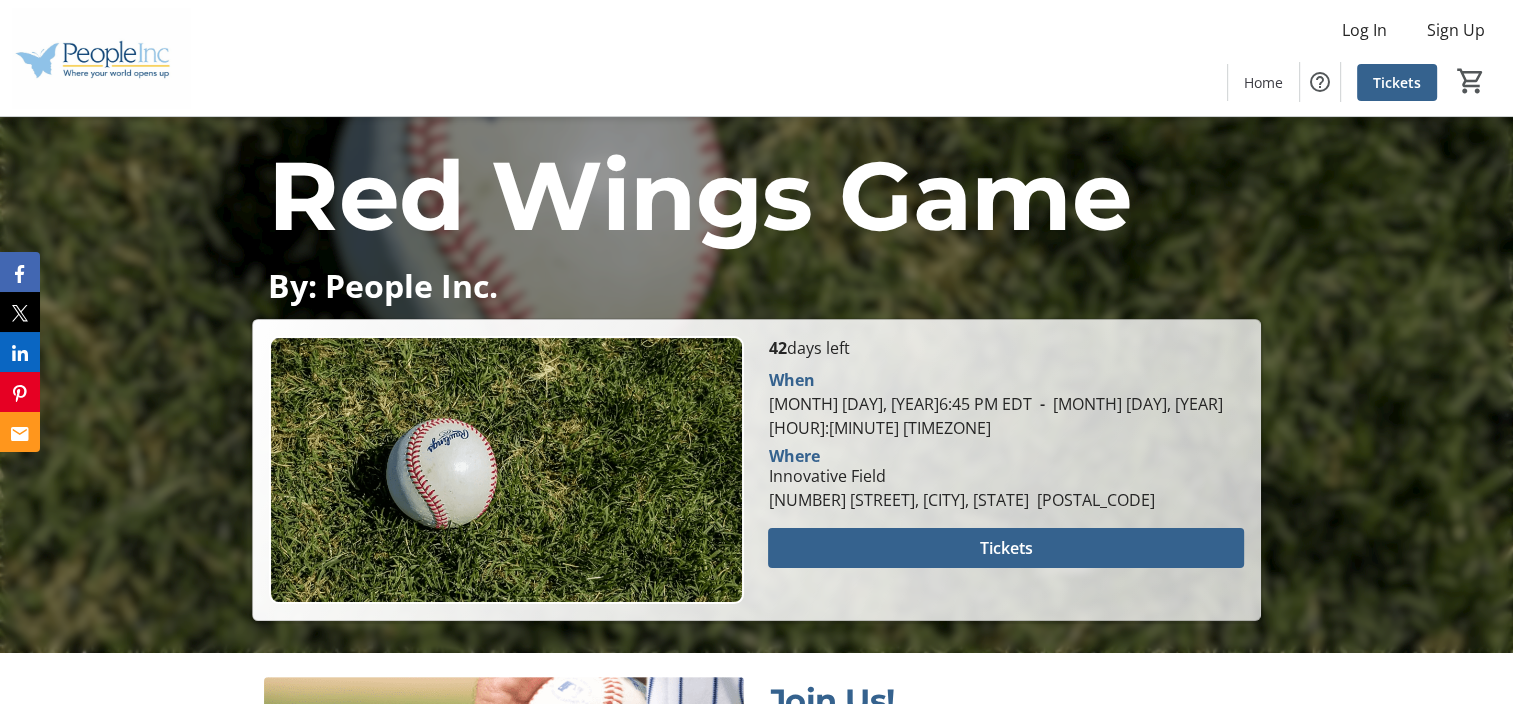 scroll, scrollTop: 287, scrollLeft: 0, axis: vertical 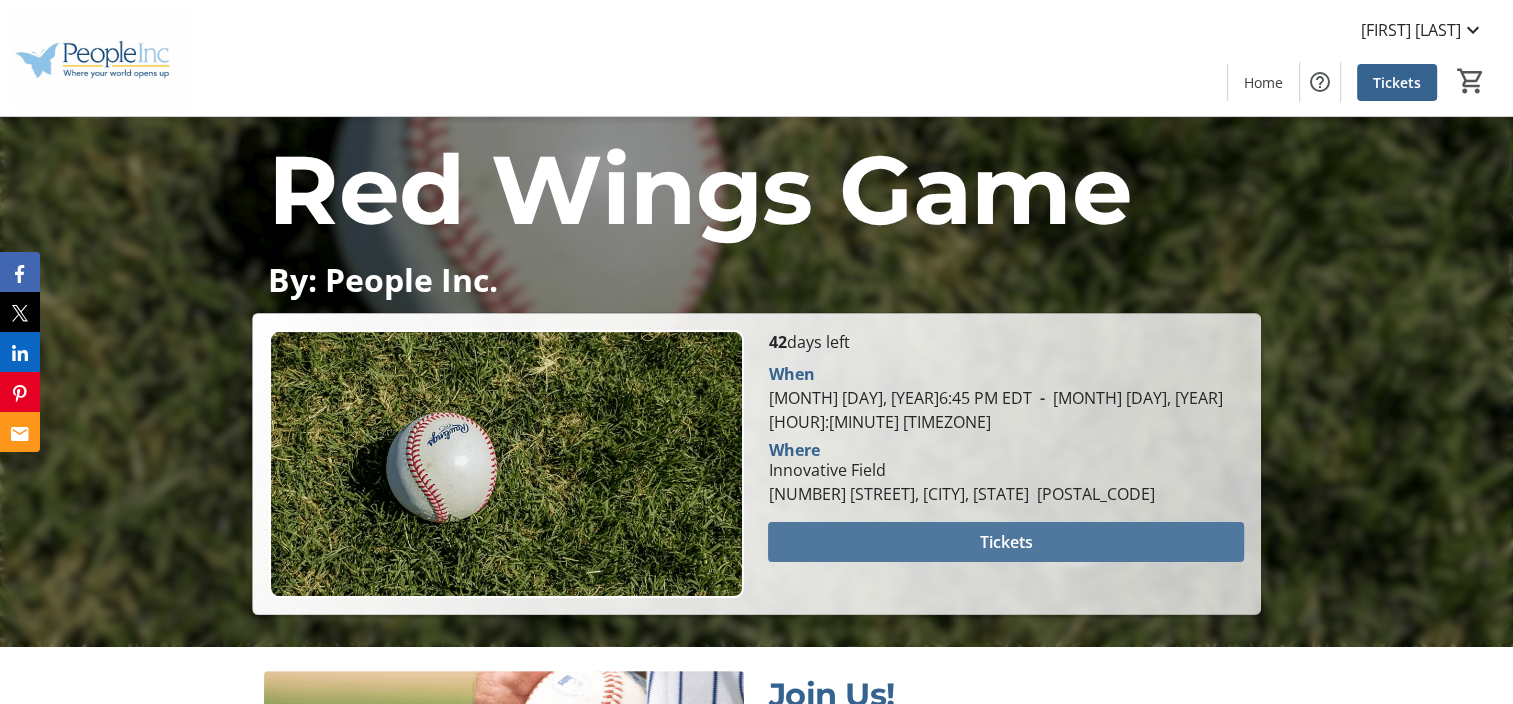 click at bounding box center [1005, 542] 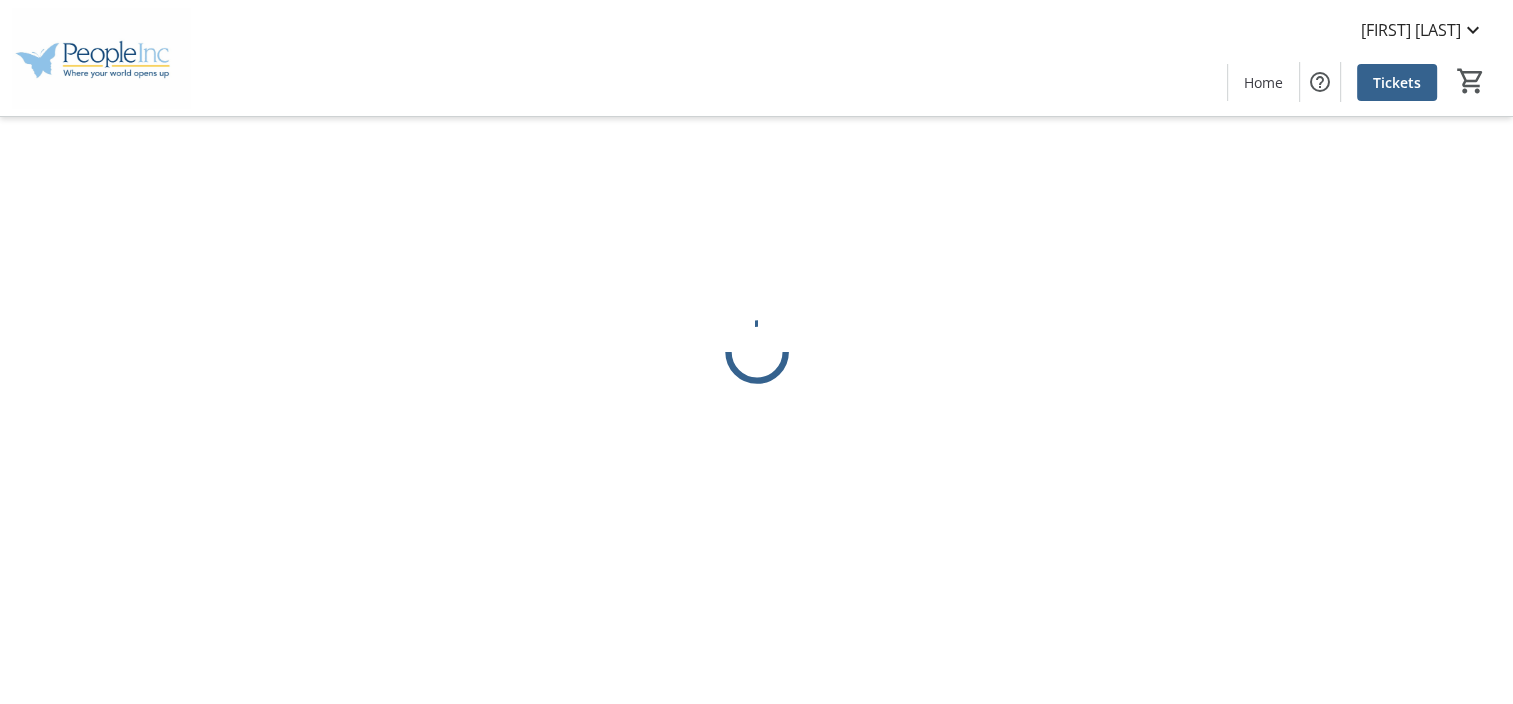 scroll, scrollTop: 0, scrollLeft: 0, axis: both 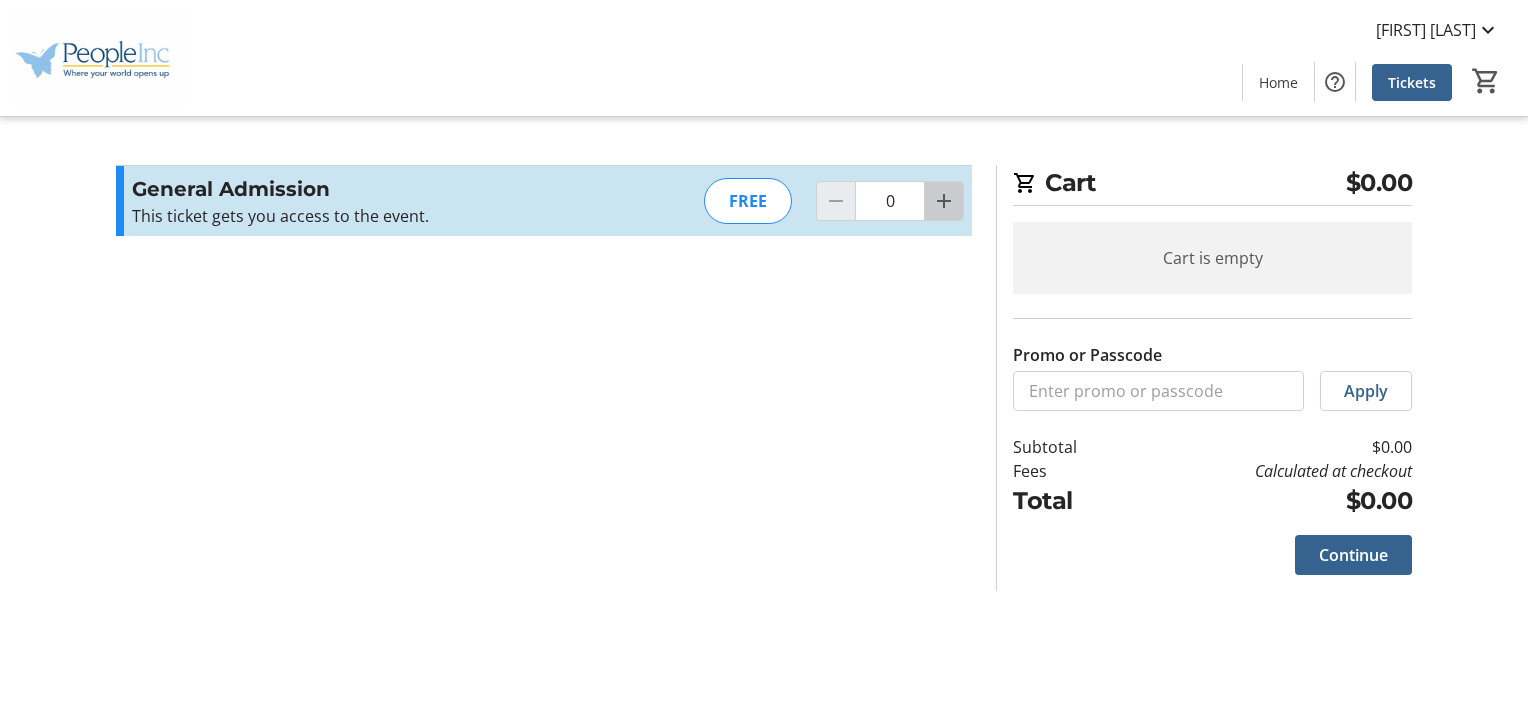 click at bounding box center [944, 201] 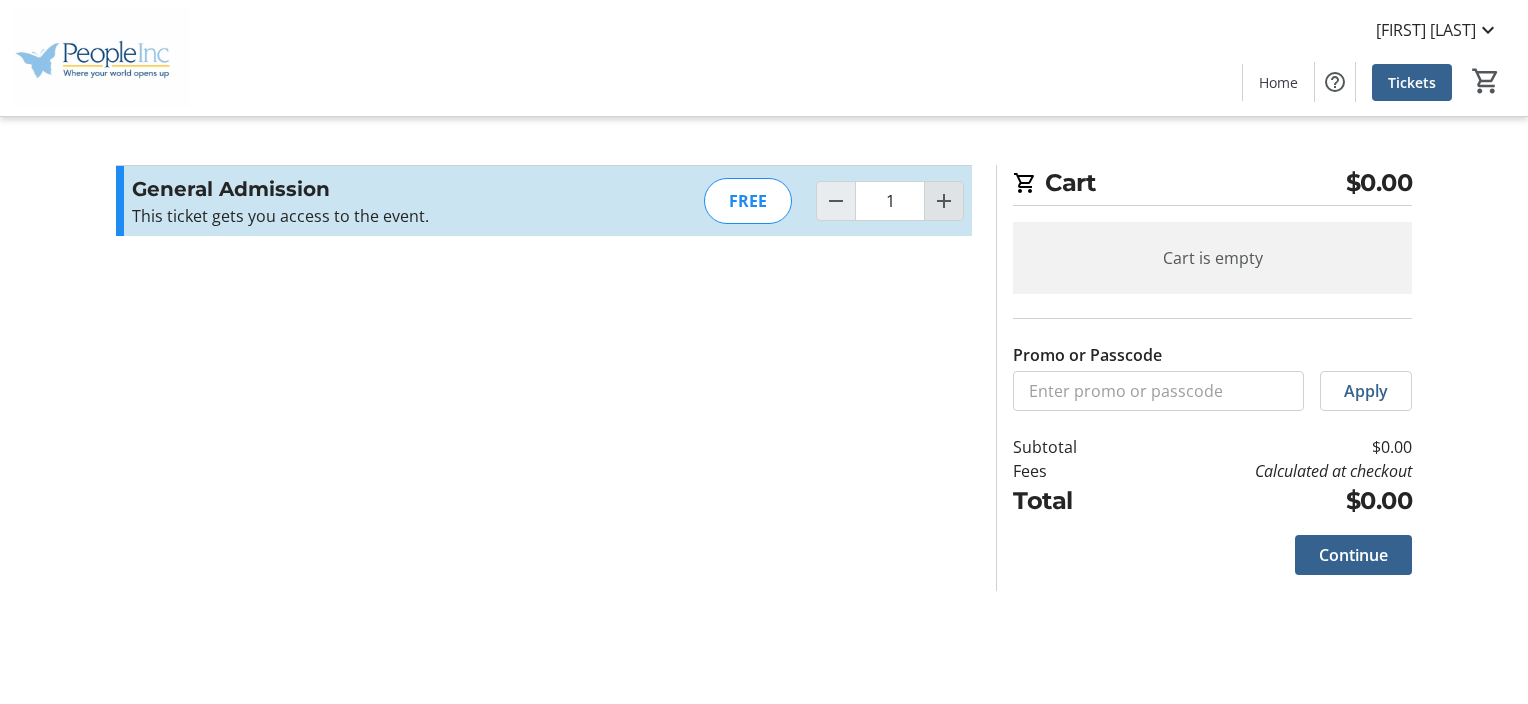 click at bounding box center [944, 201] 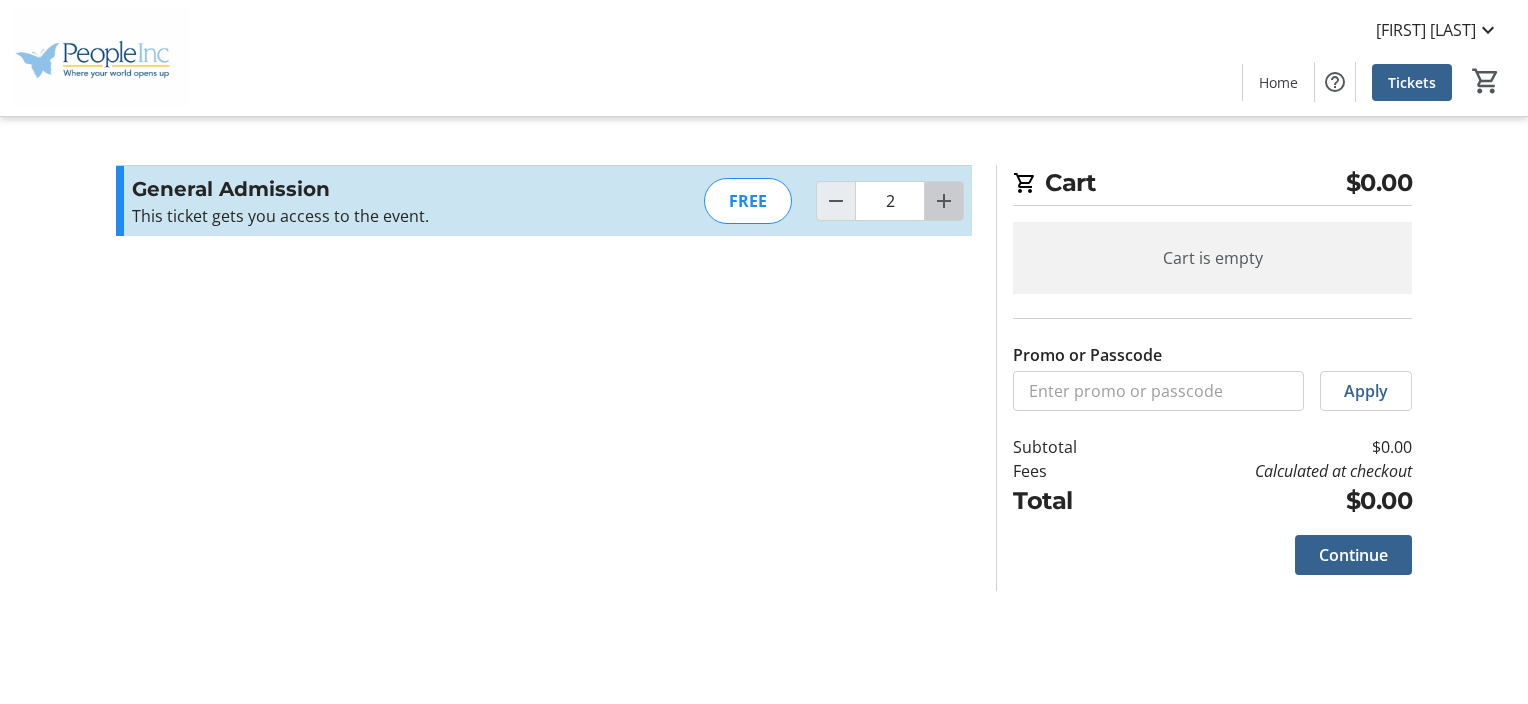 click at bounding box center (944, 201) 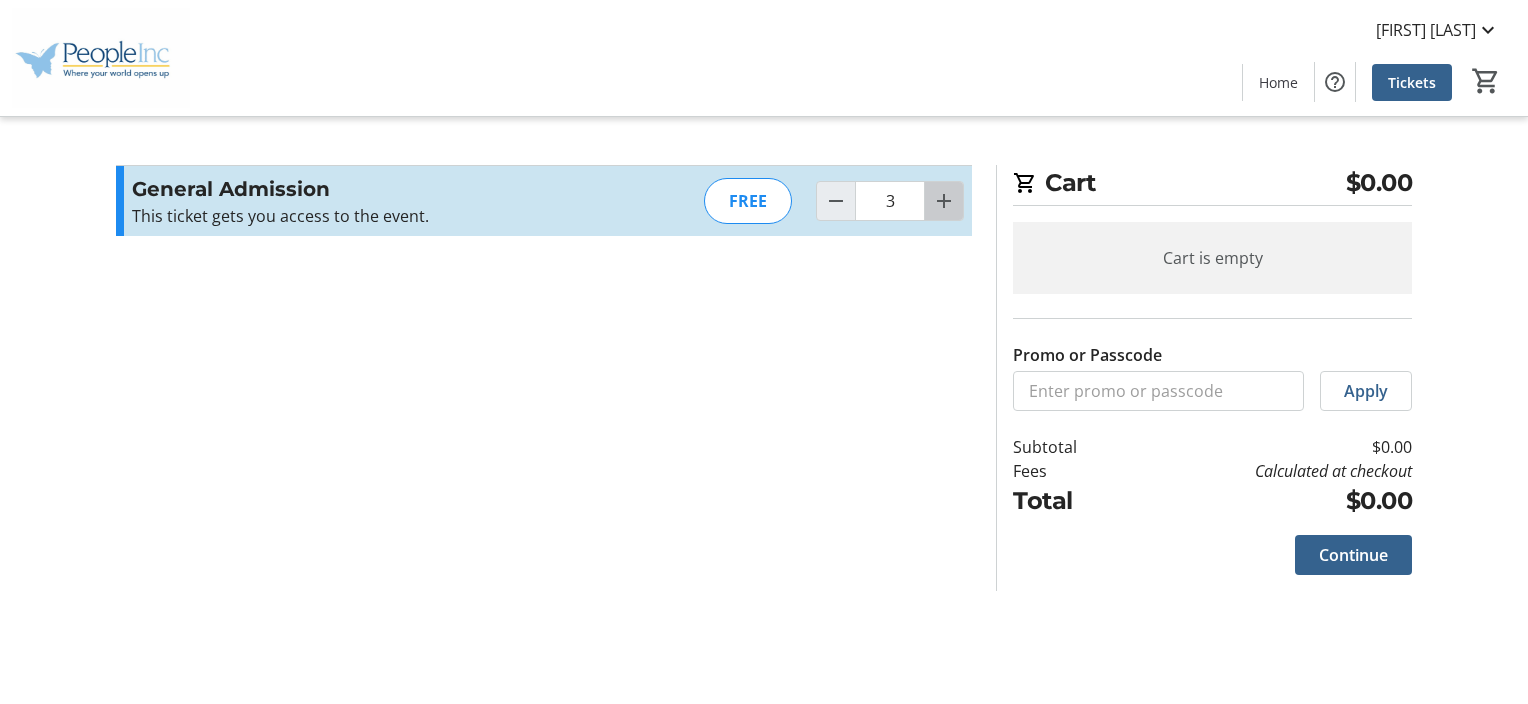 click at bounding box center [944, 201] 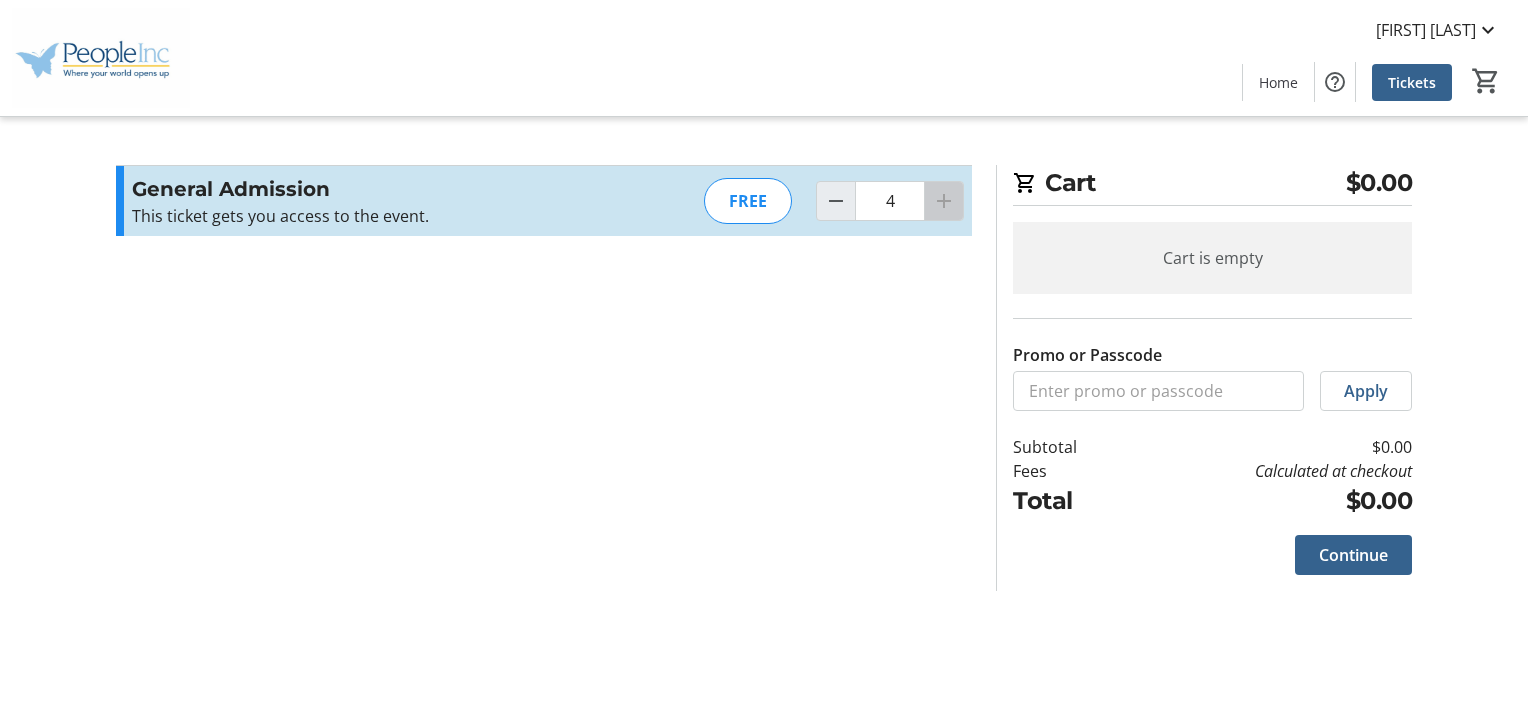 click at bounding box center (944, 201) 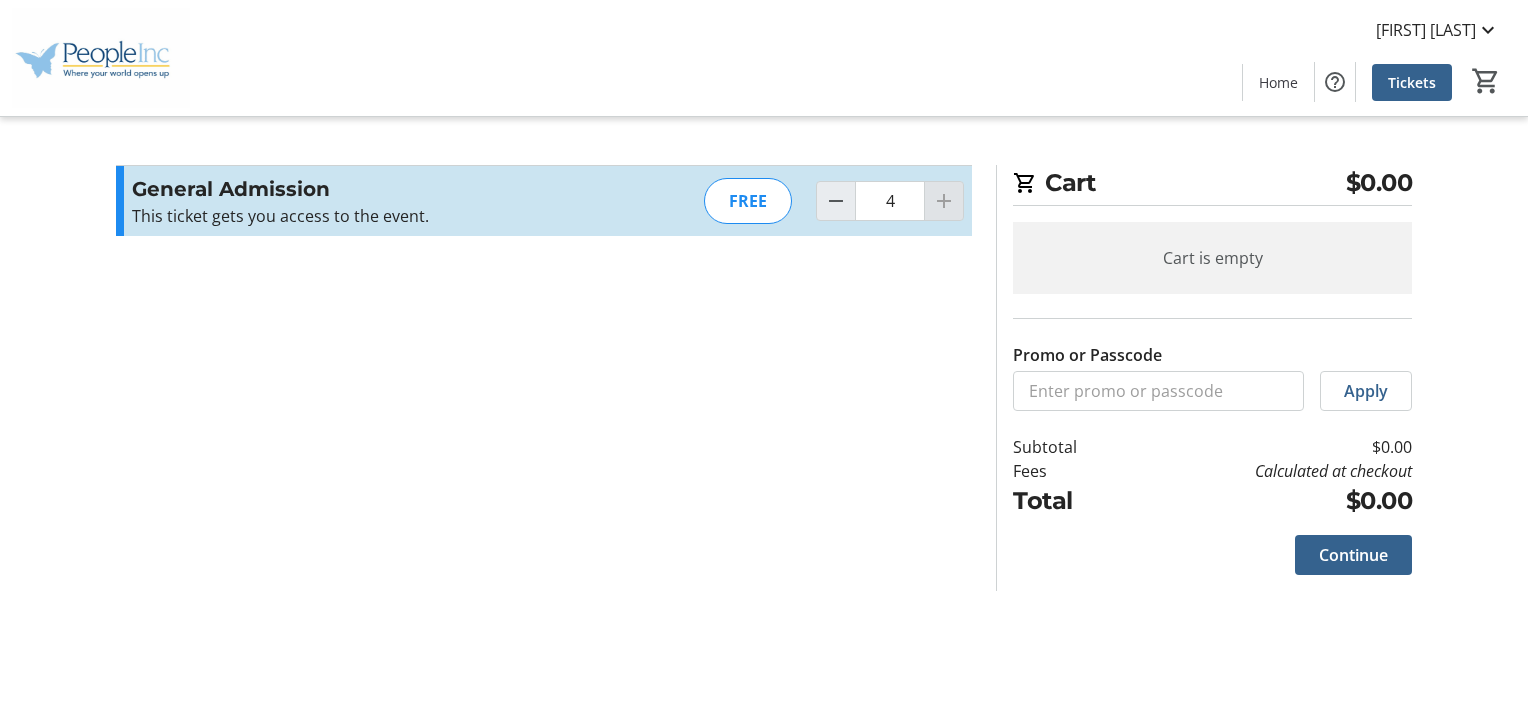 click at bounding box center [944, 201] 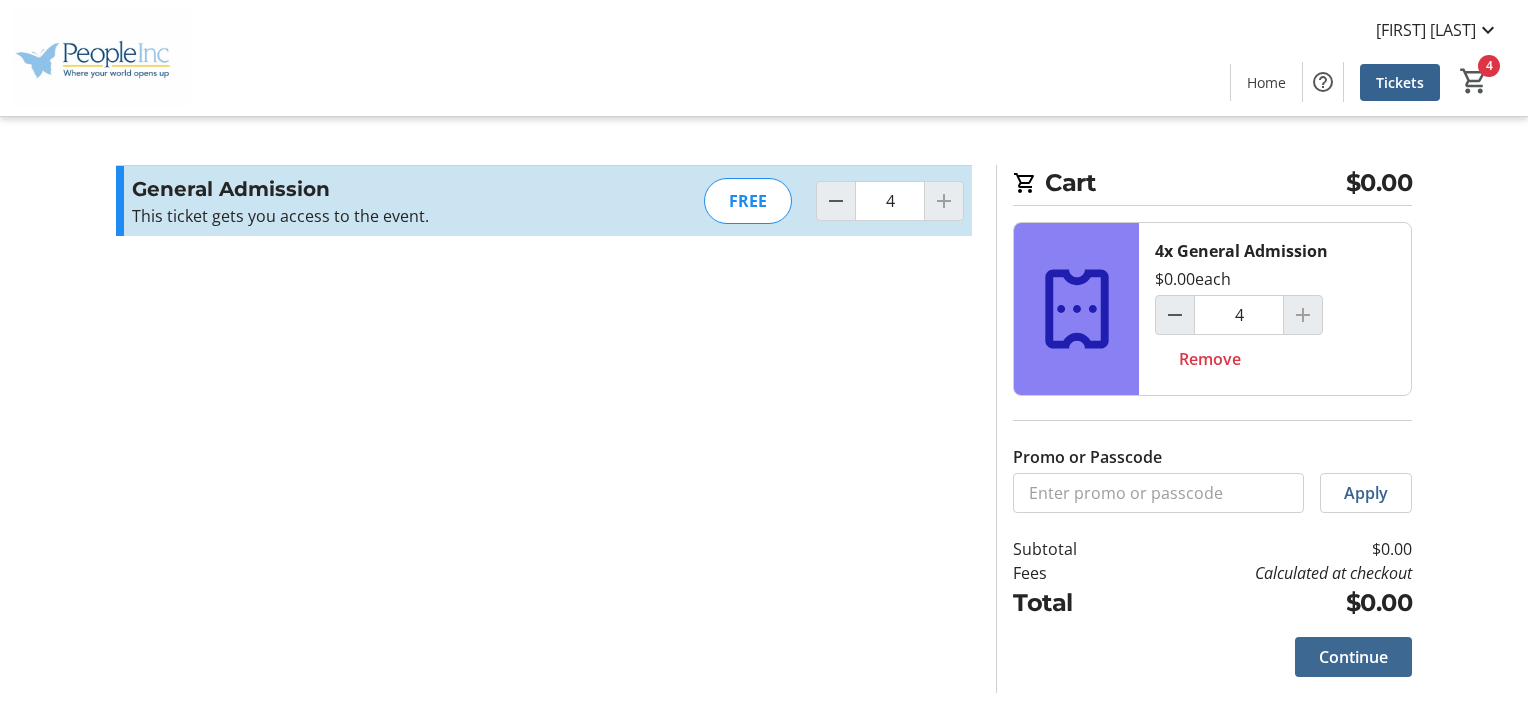click on "Continue" at bounding box center [1353, 657] 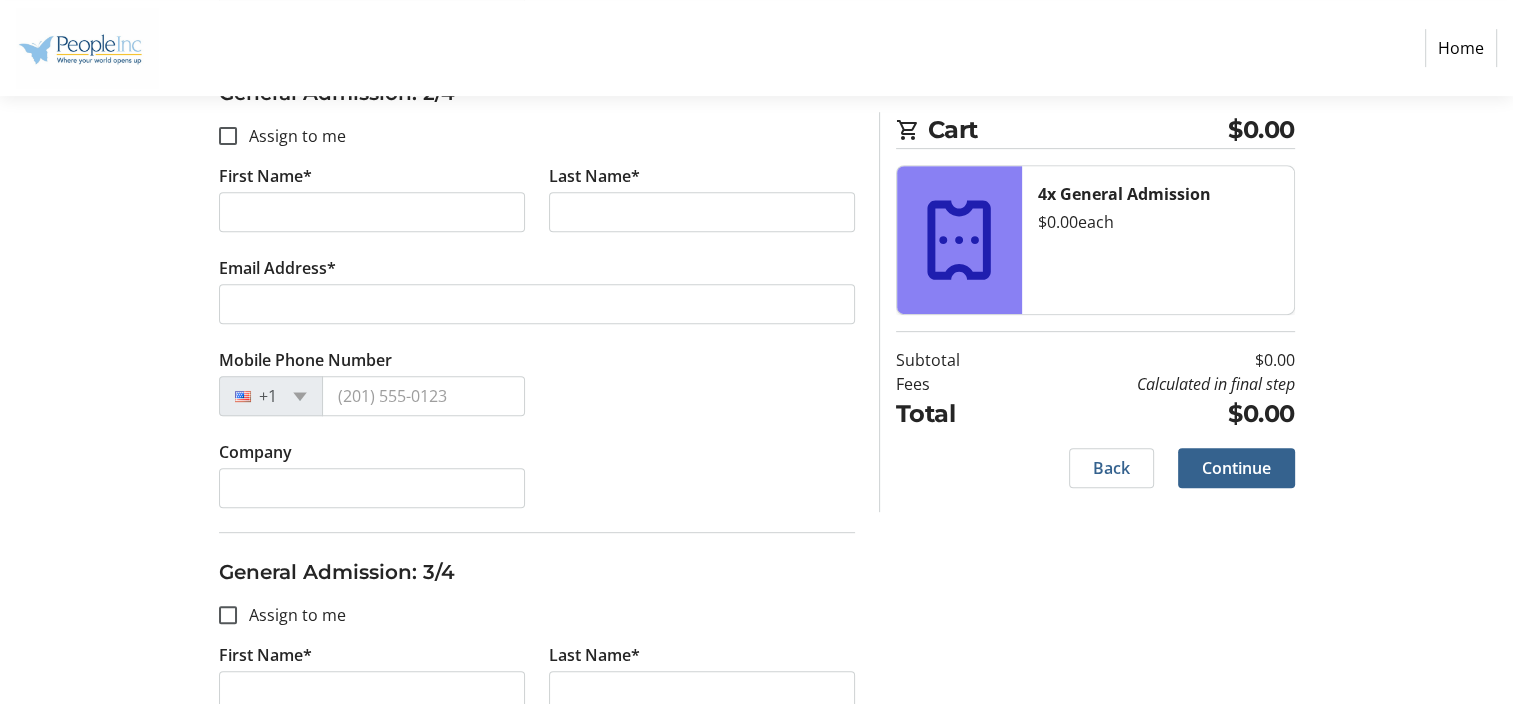 scroll, scrollTop: 800, scrollLeft: 0, axis: vertical 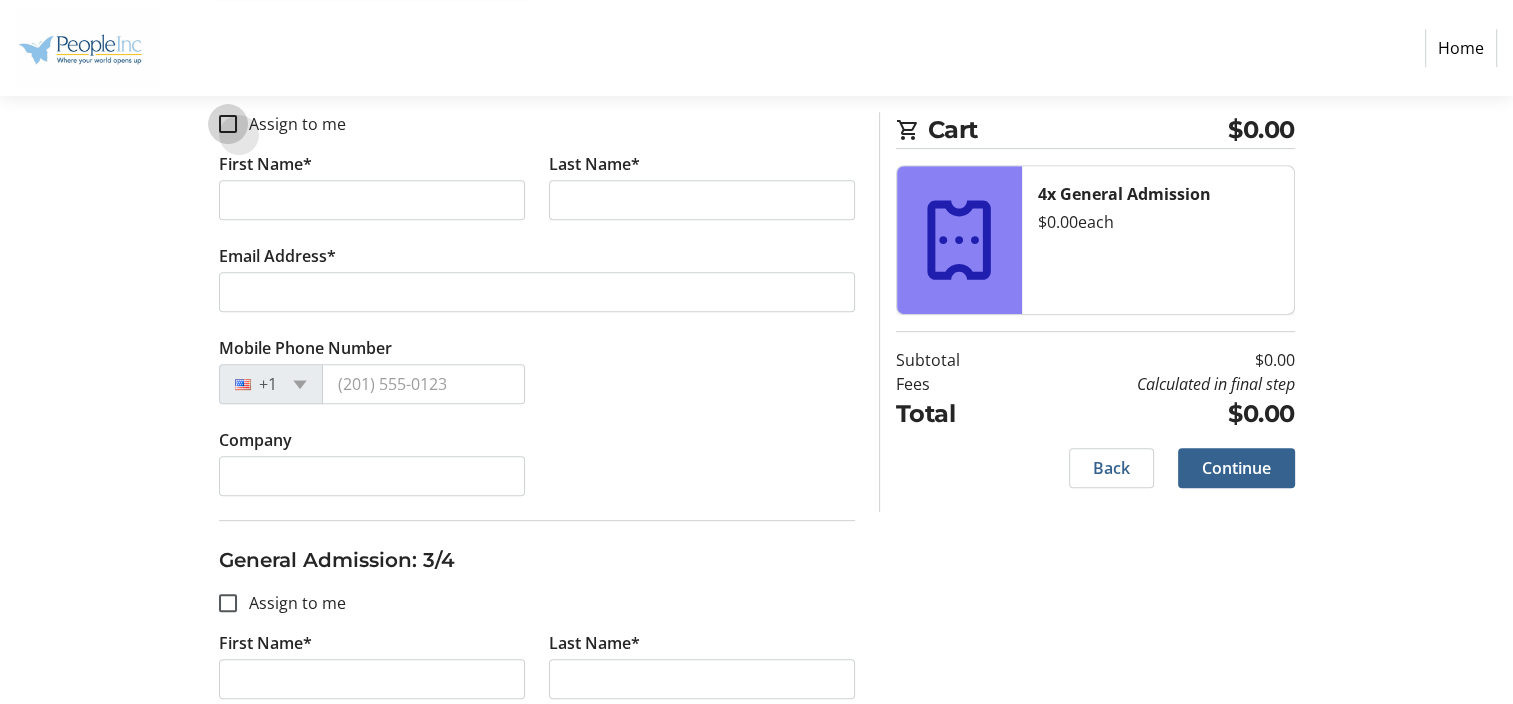 click on "Assign to me" at bounding box center [228, 124] 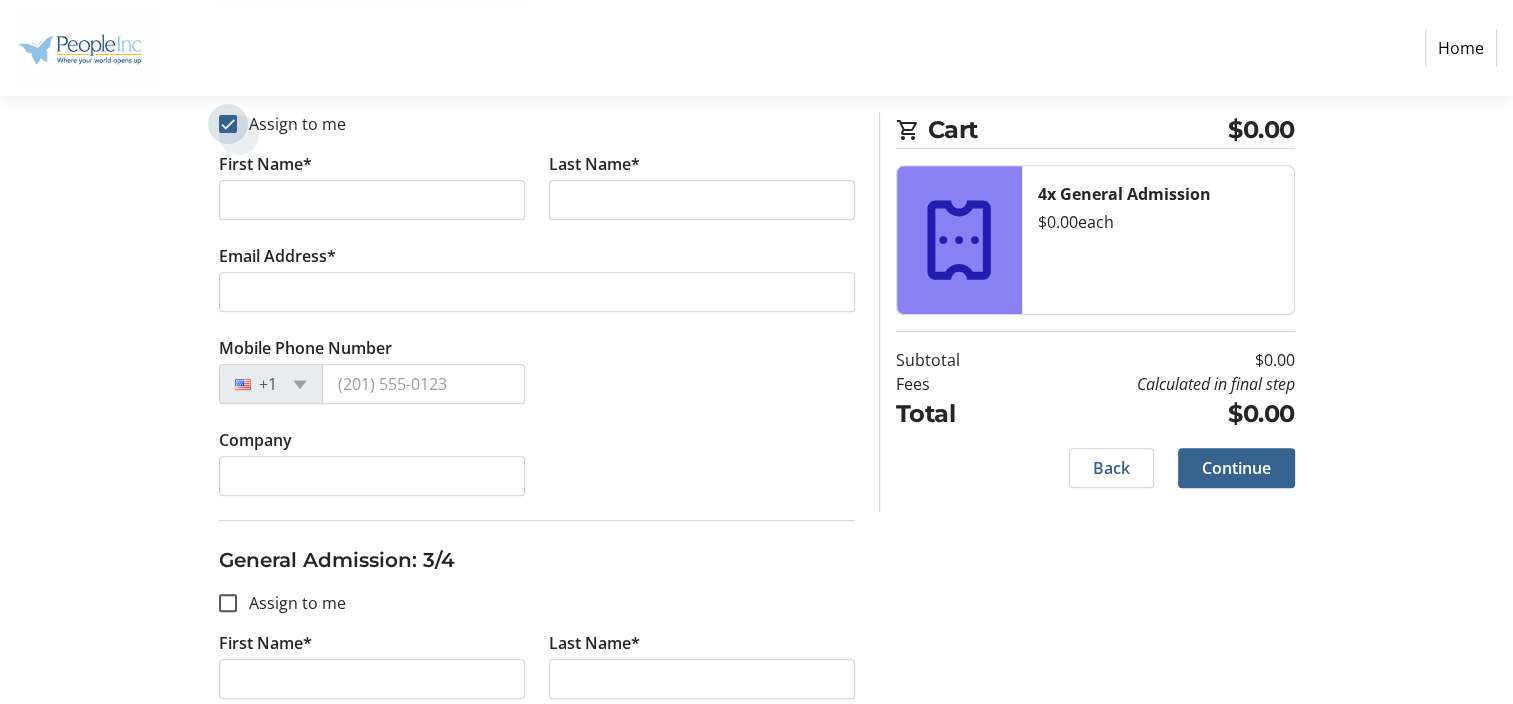 checkbox on "true" 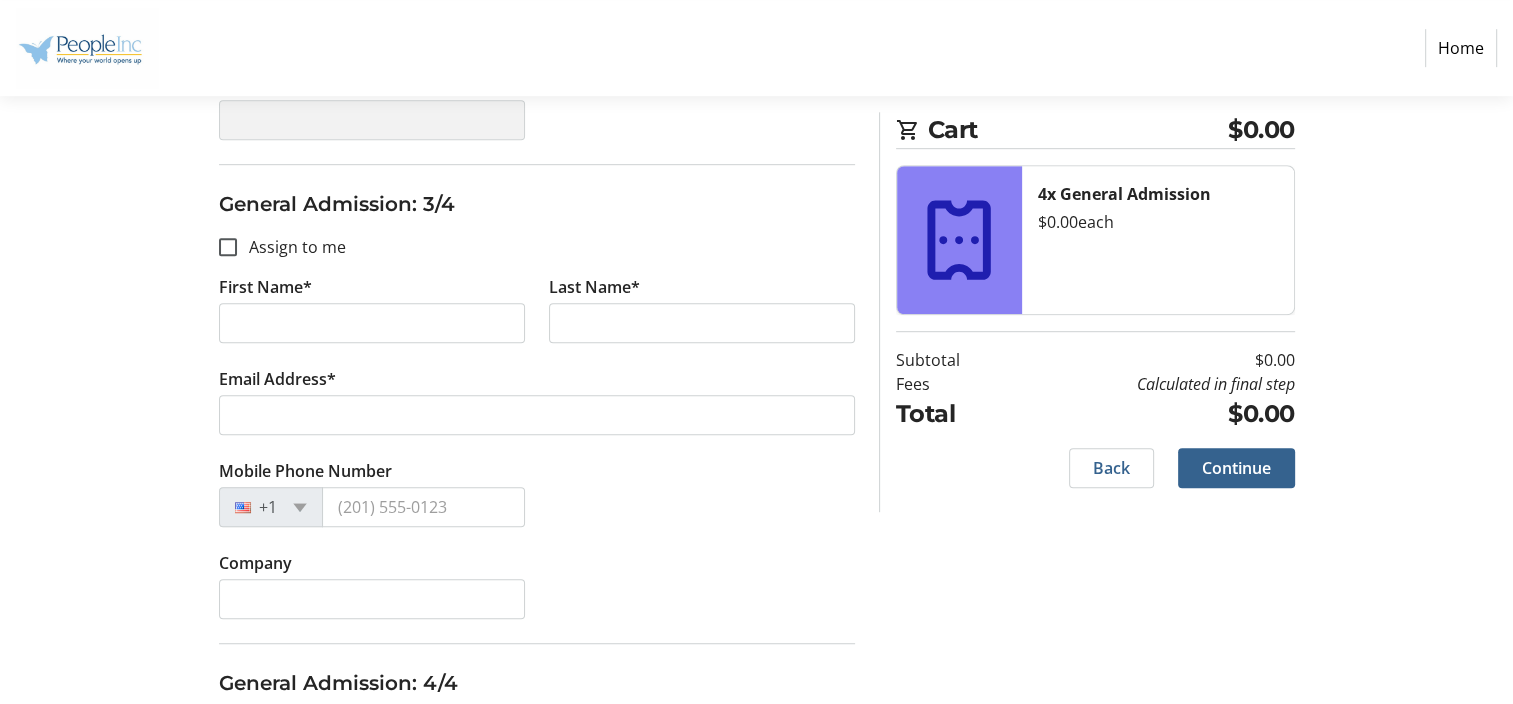 scroll, scrollTop: 1200, scrollLeft: 0, axis: vertical 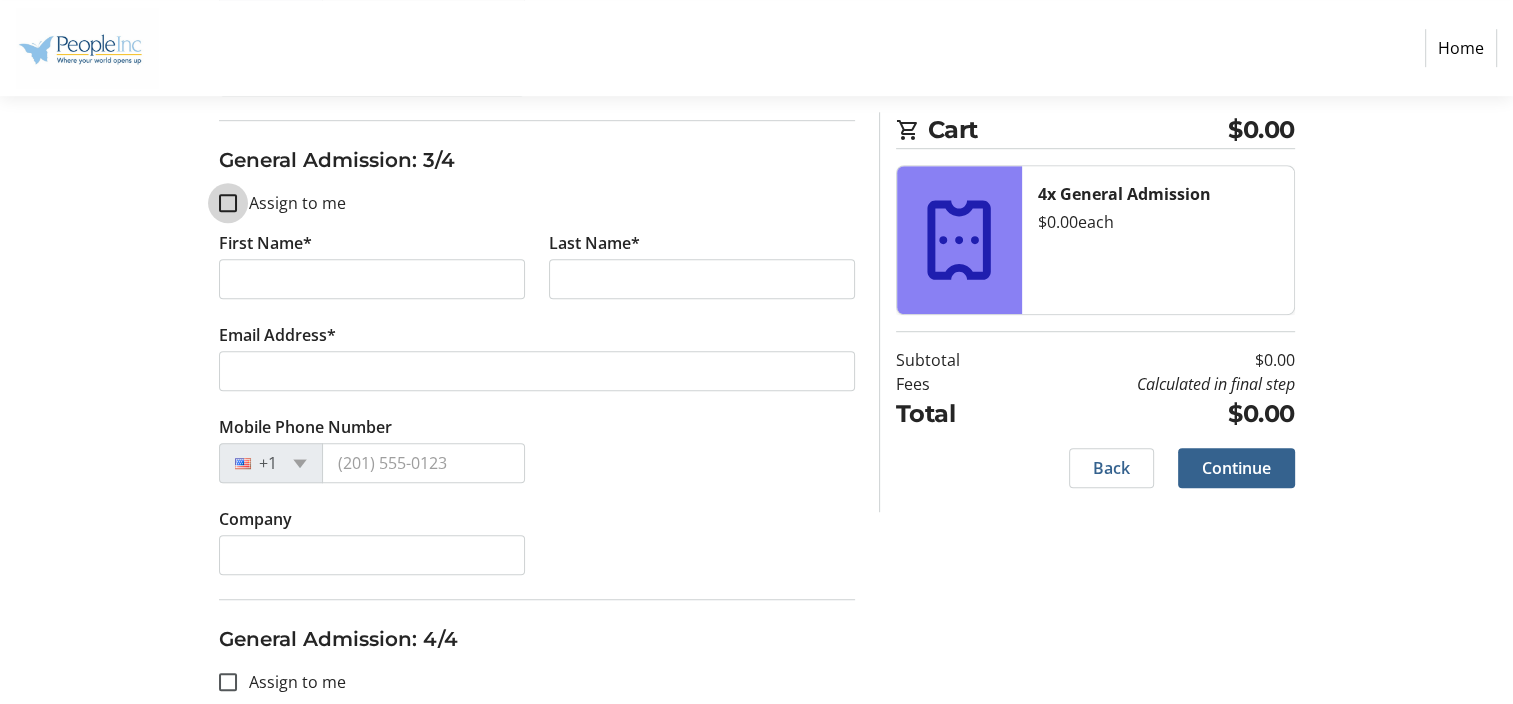 click on "Assign to me" at bounding box center [228, 203] 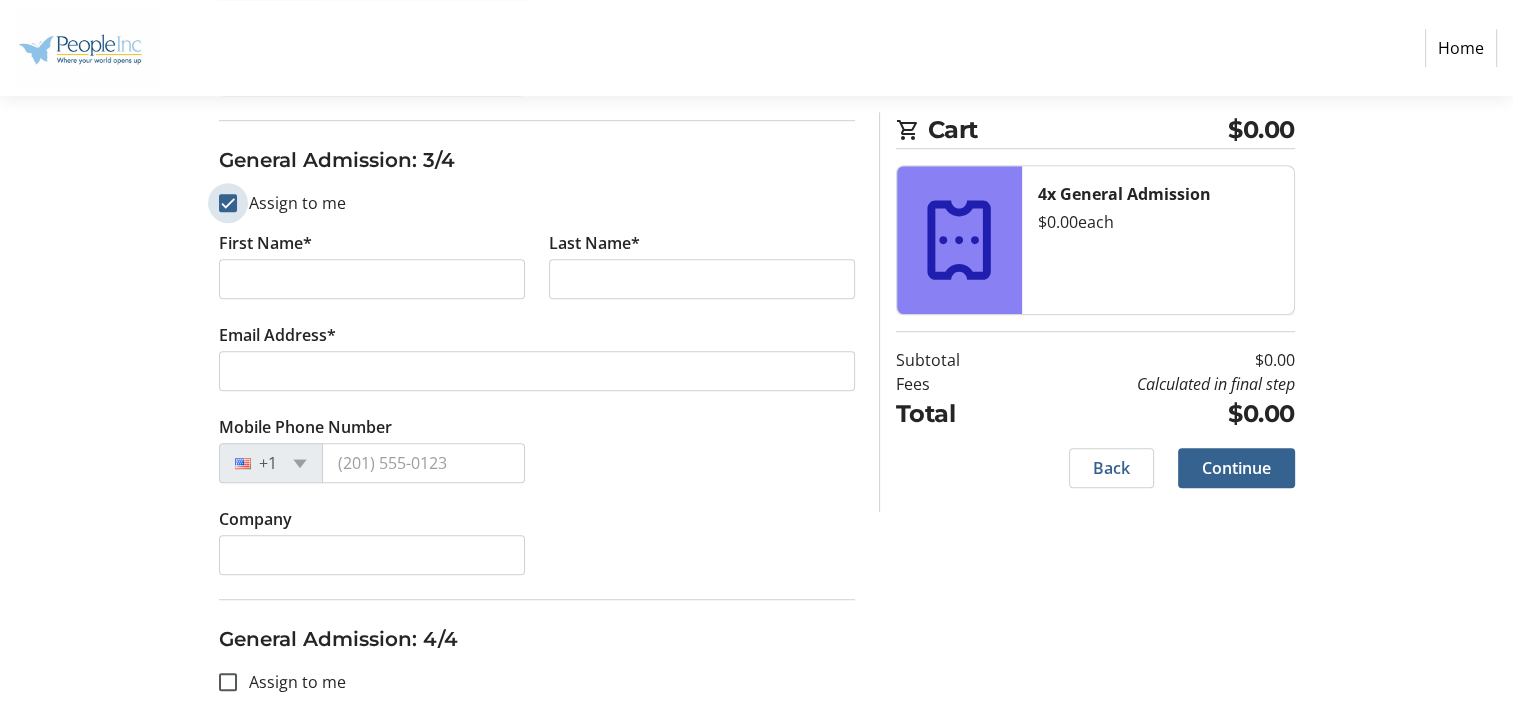 checkbox on "true" 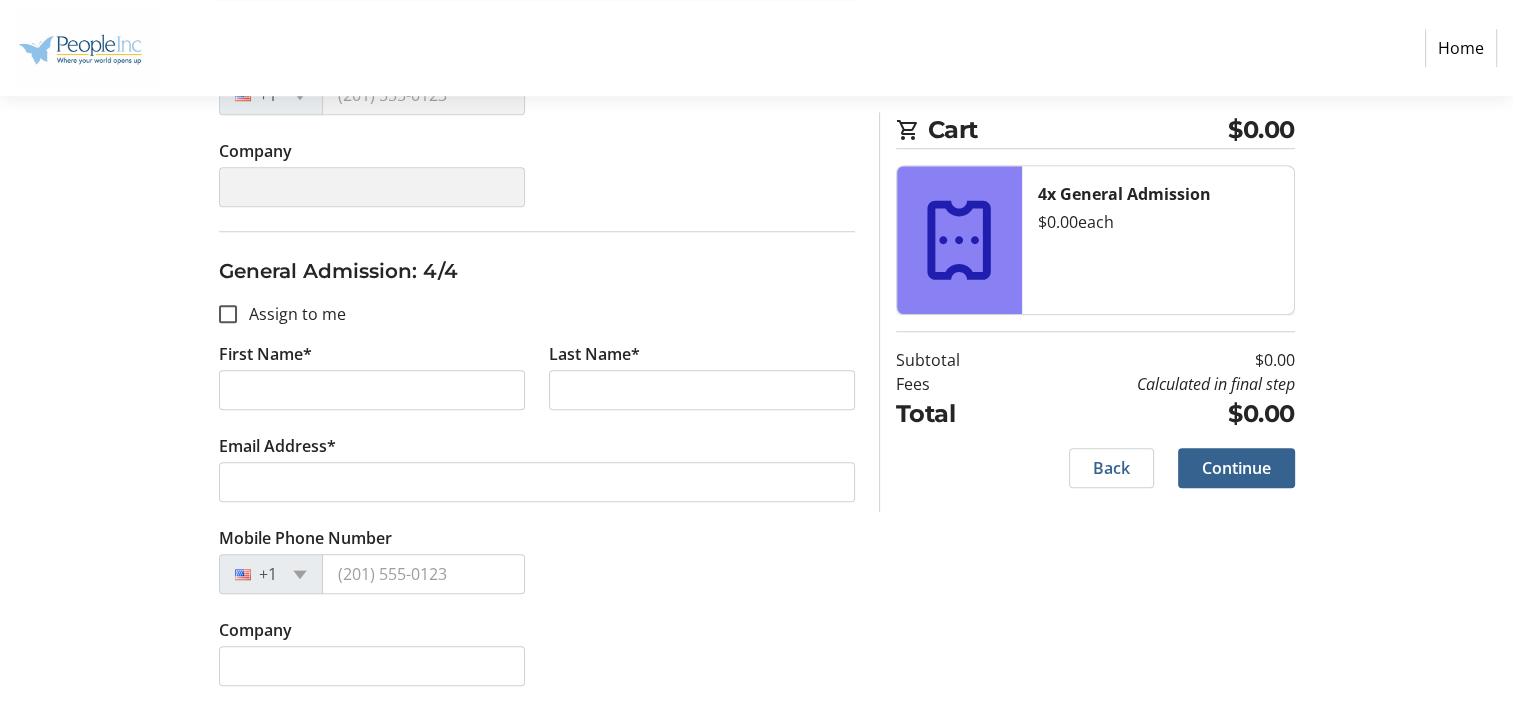 scroll, scrollTop: 1568, scrollLeft: 0, axis: vertical 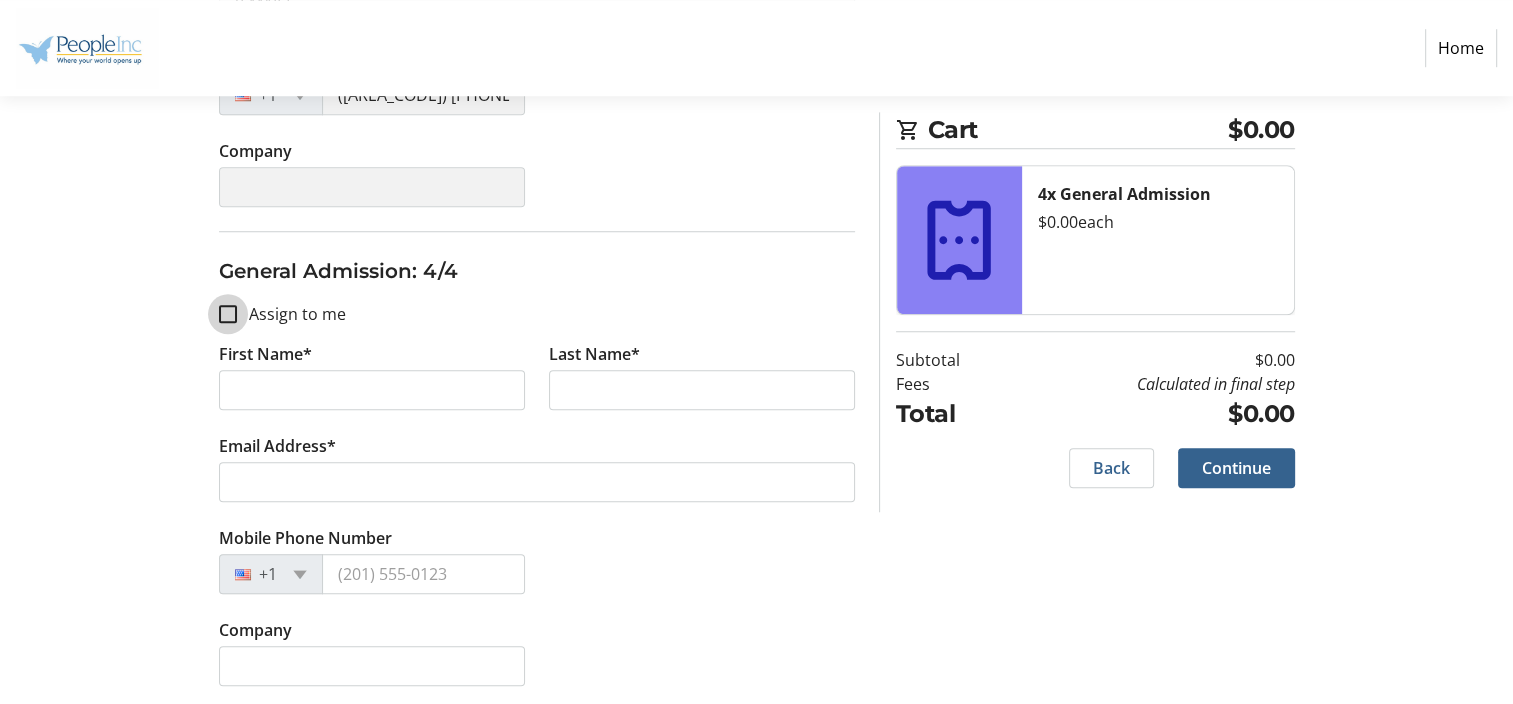 click on "Assign to me" at bounding box center (228, 314) 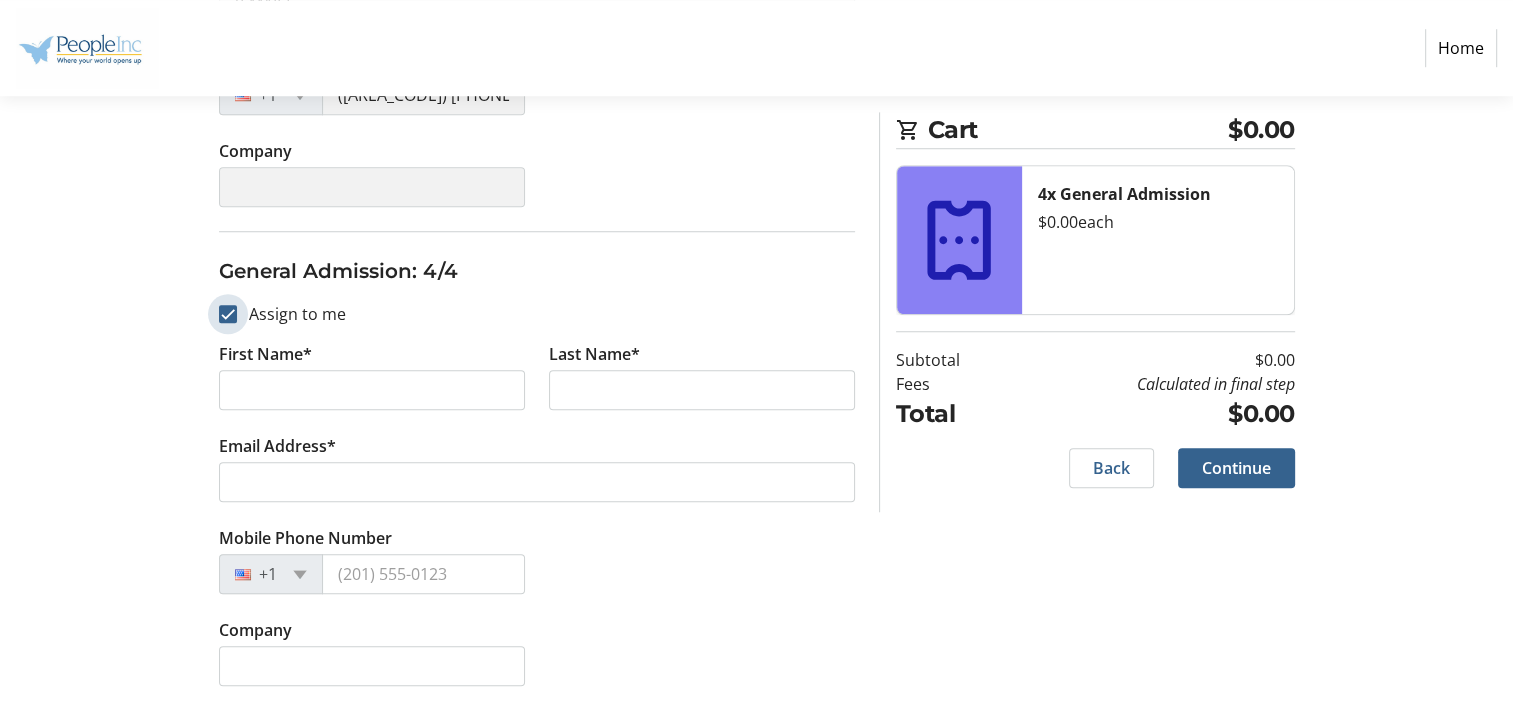 checkbox on "true" 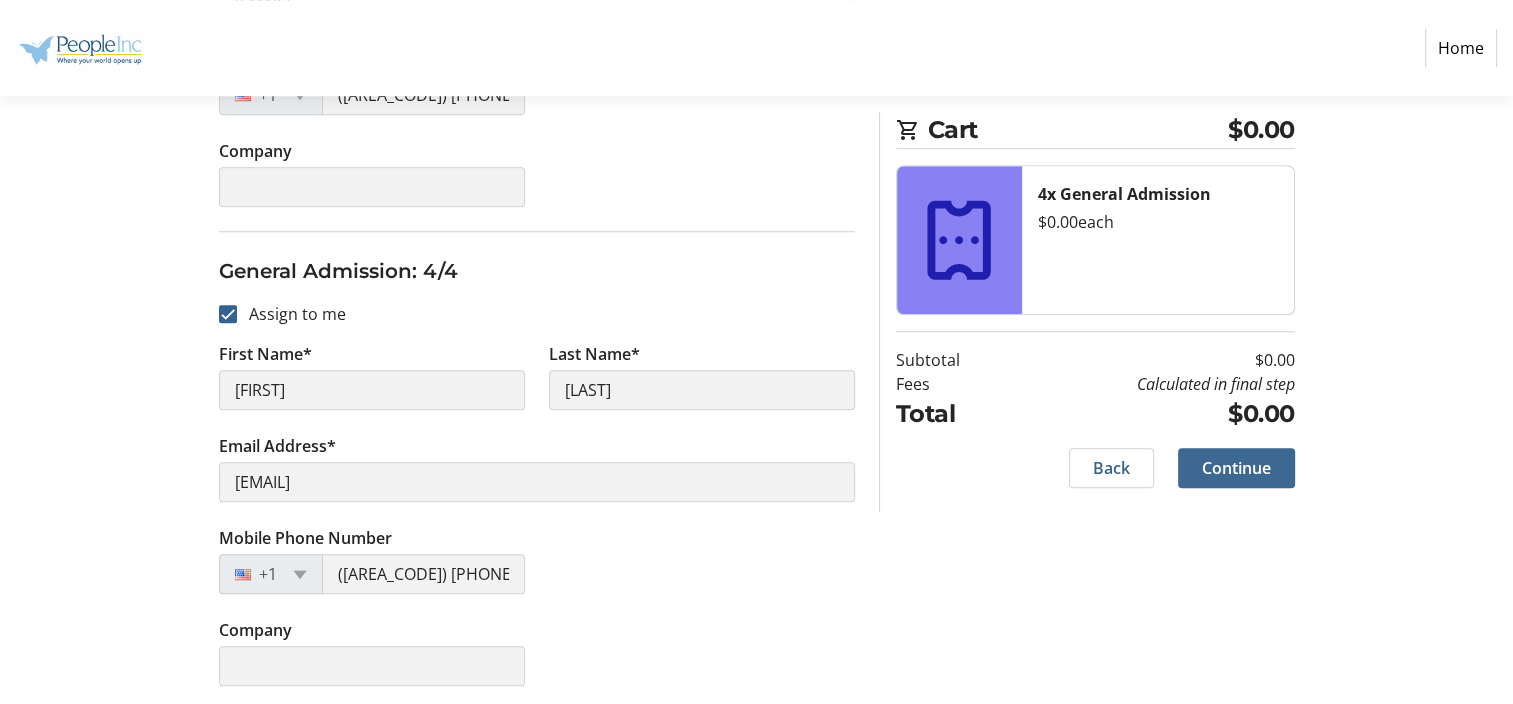 click on "Continue" at bounding box center [1236, 468] 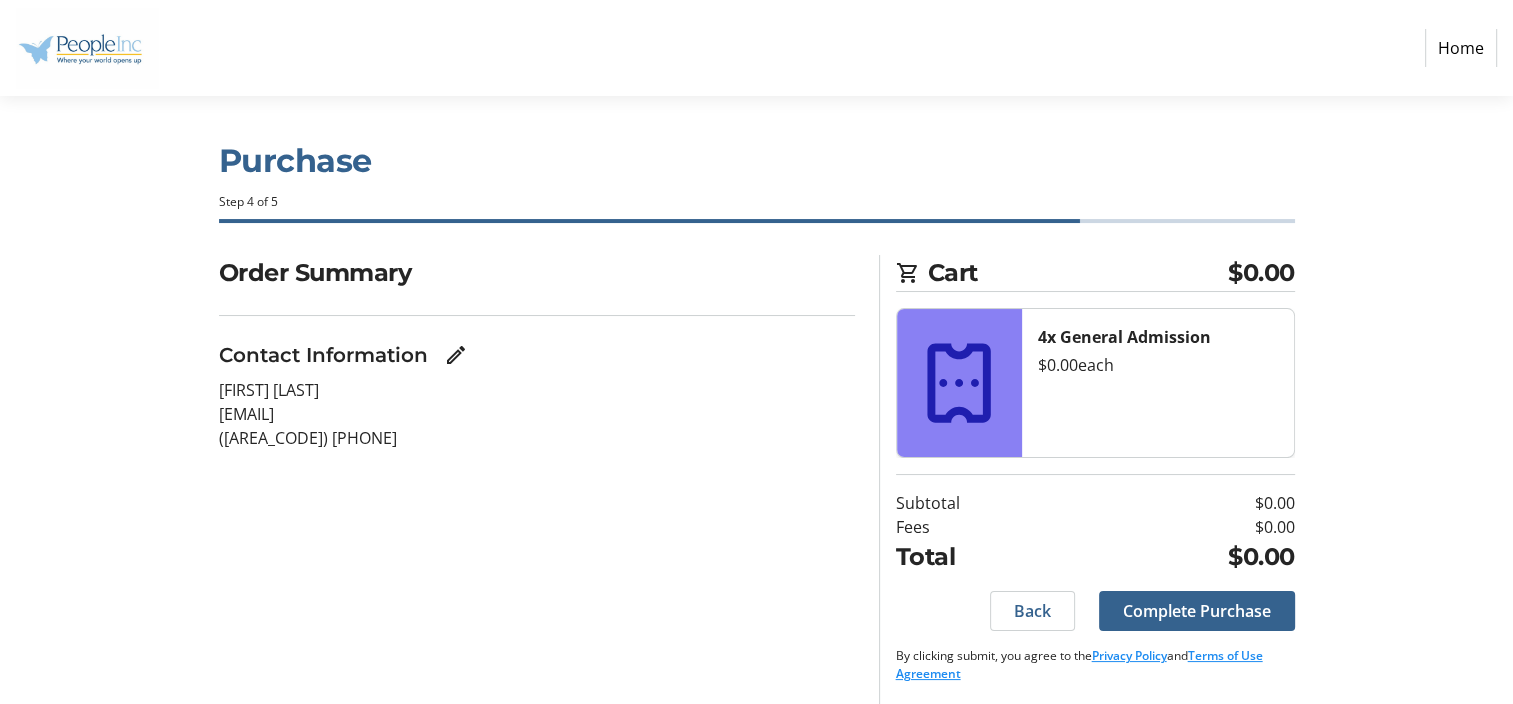 scroll, scrollTop: 9, scrollLeft: 0, axis: vertical 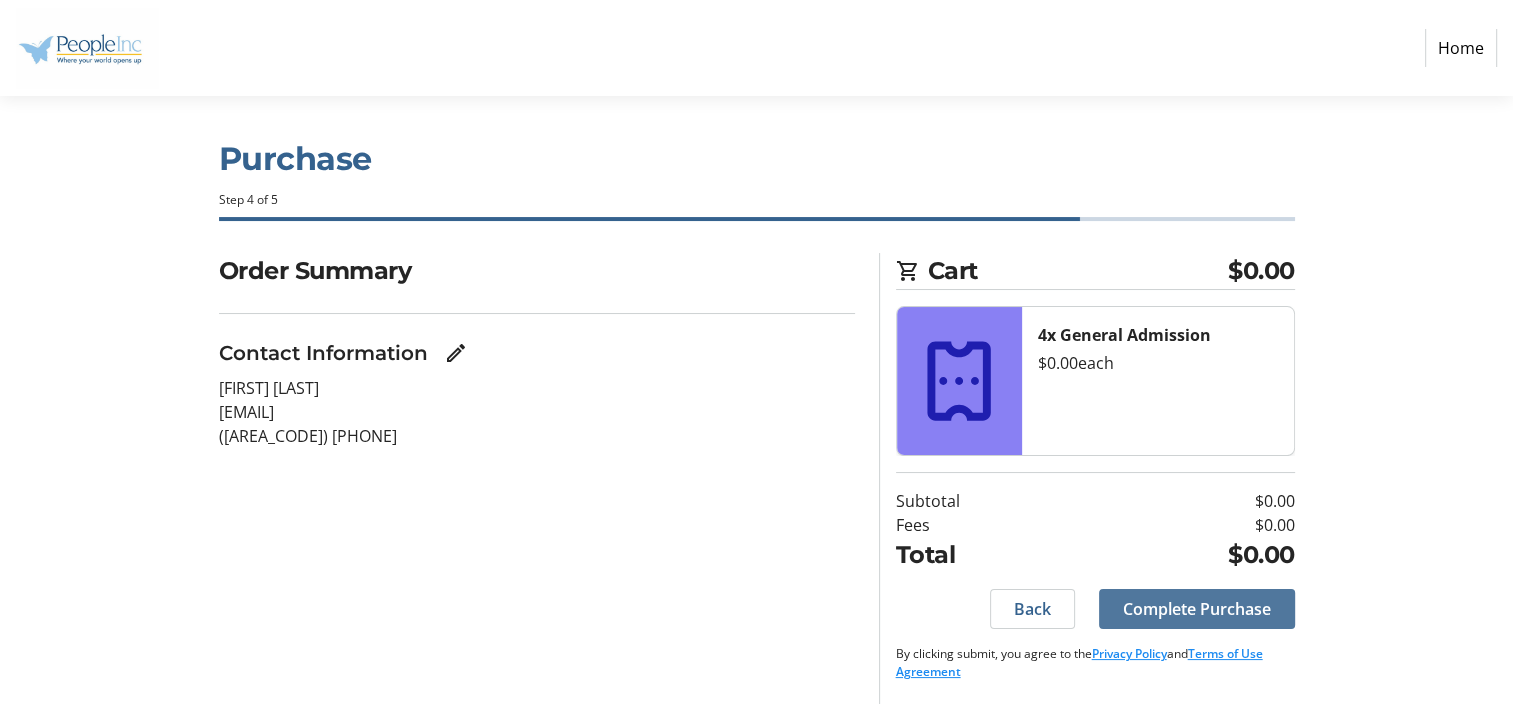 click on "Complete Purchase" at bounding box center (1197, 609) 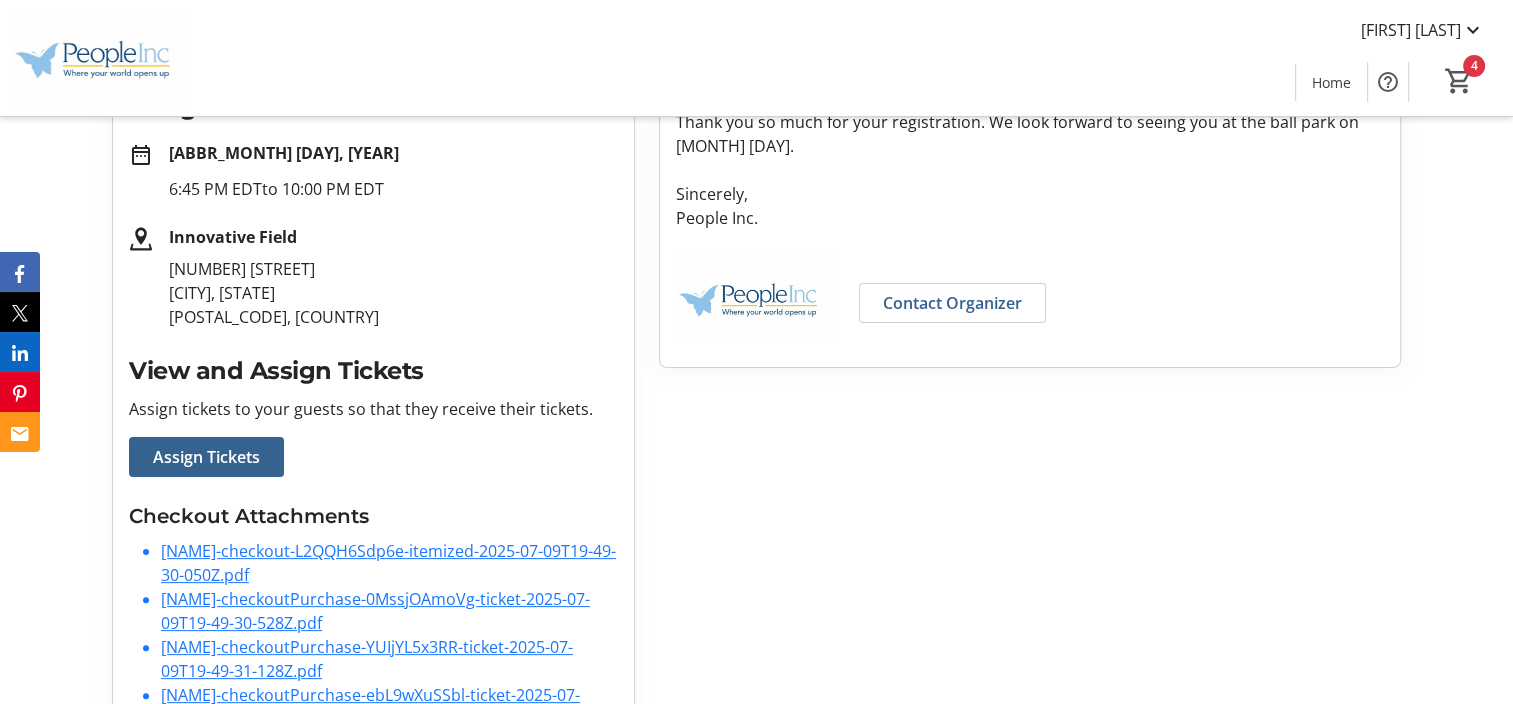 scroll, scrollTop: 502, scrollLeft: 0, axis: vertical 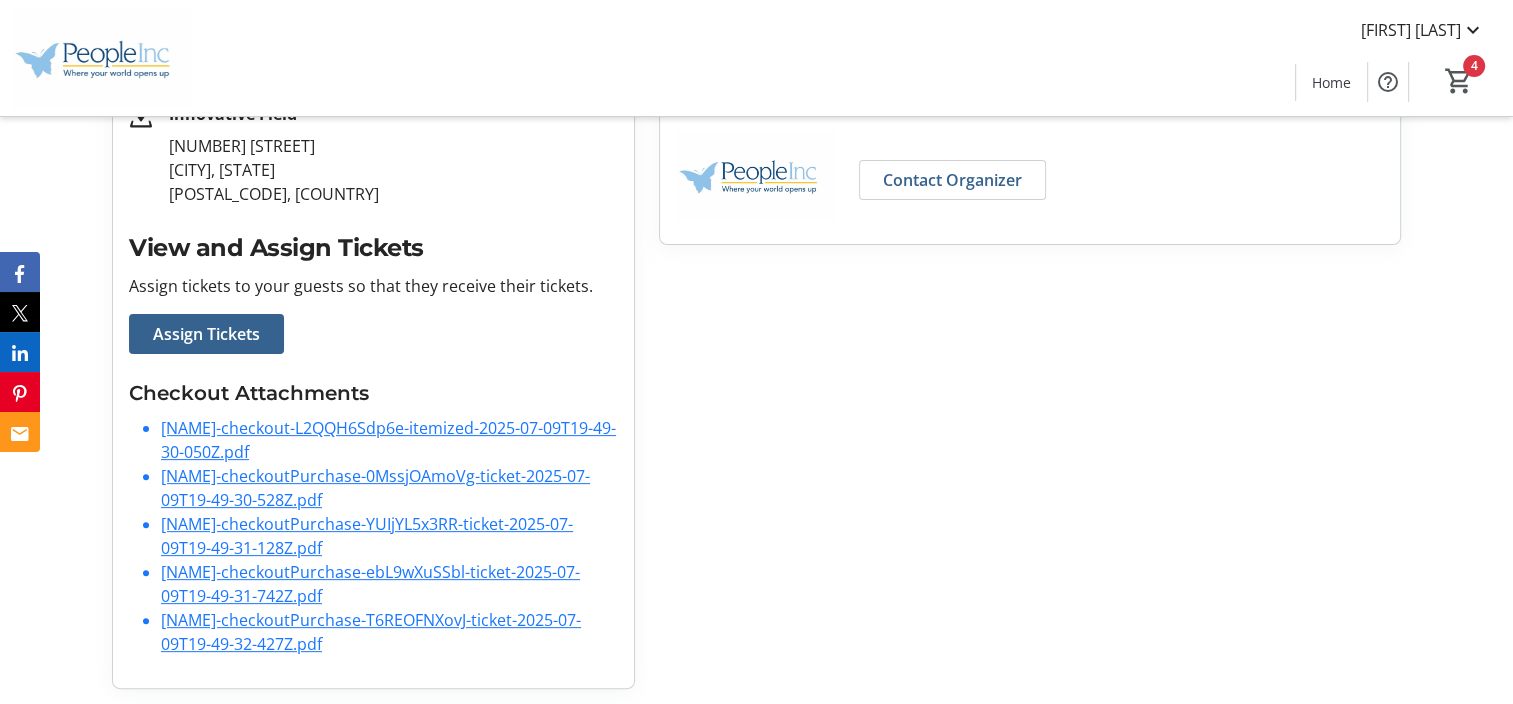click on "MiaCrowell-checkoutPurchase-0MssjOAmoVg-ticket-2025-07-09T19-49-30-528Z.pdf" at bounding box center (375, 488) 